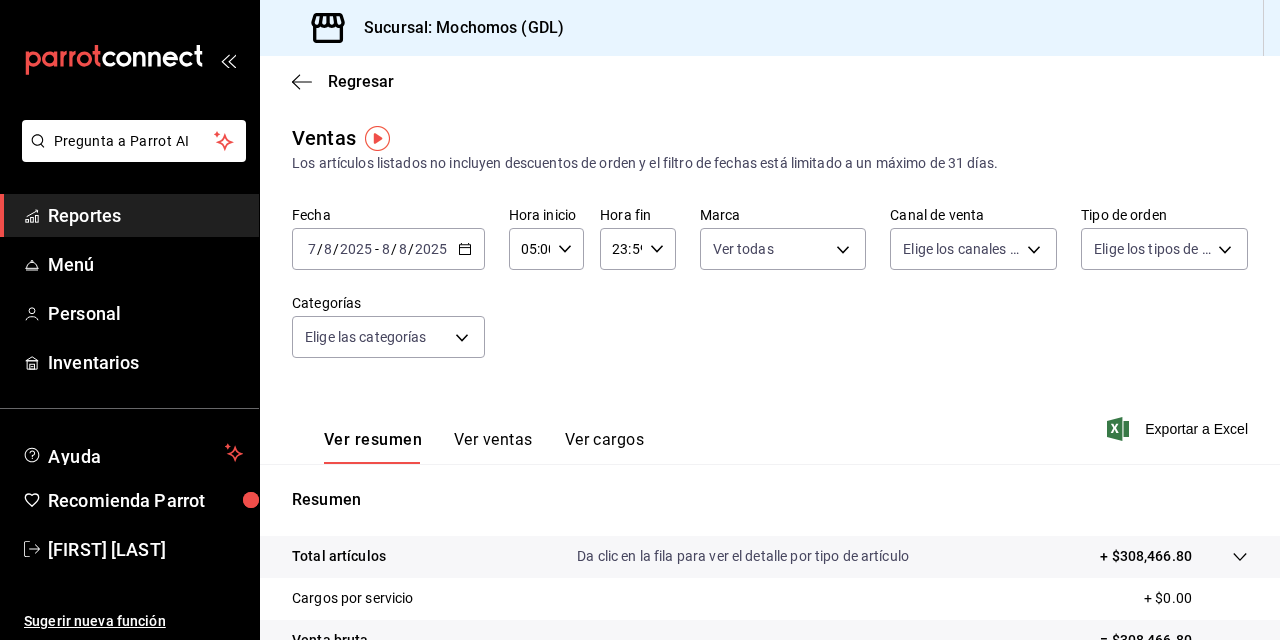 scroll, scrollTop: 0, scrollLeft: 0, axis: both 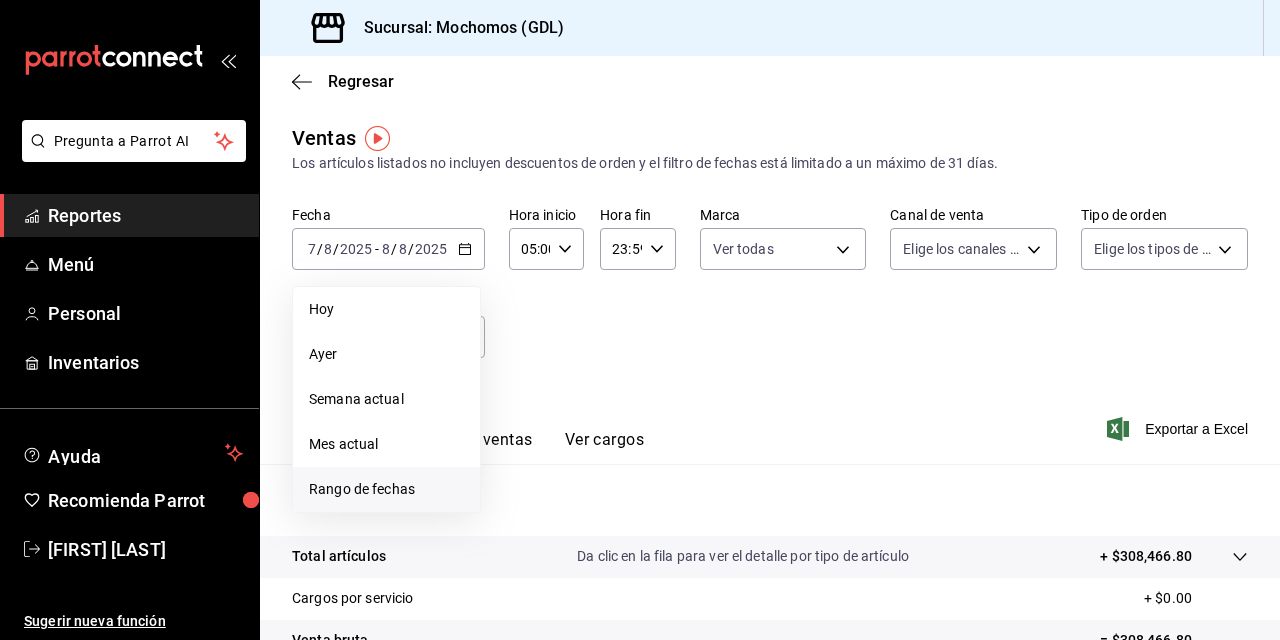 click on "Rango de fechas" at bounding box center (386, 489) 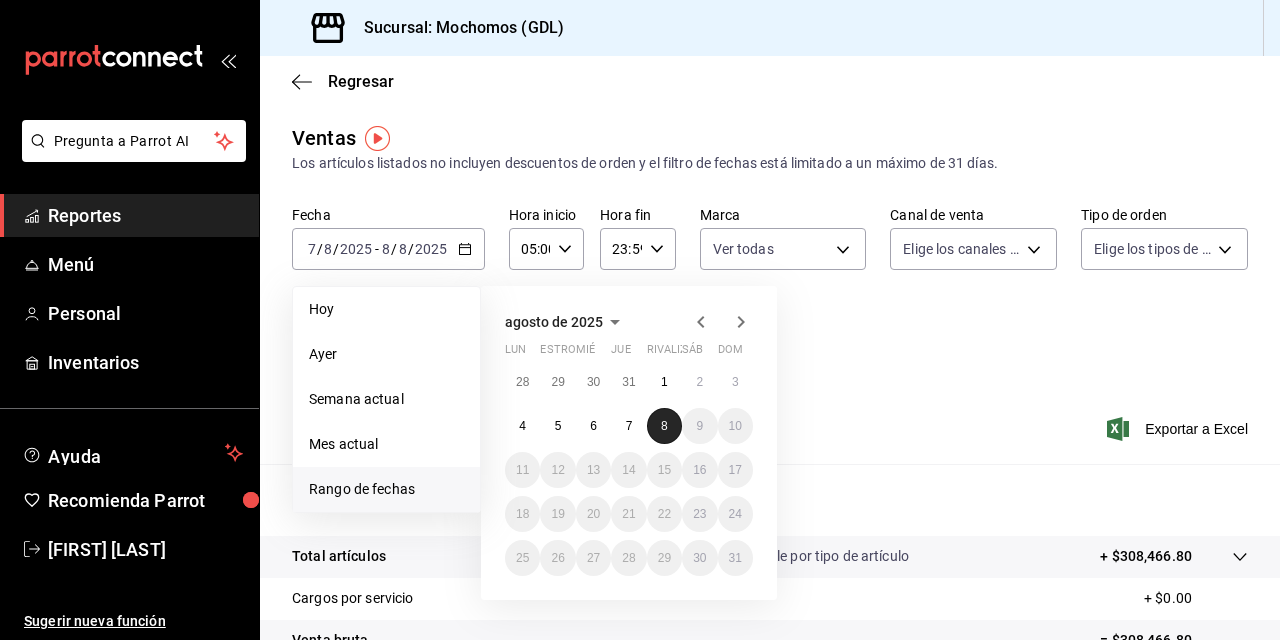 click on "8" at bounding box center [664, 426] 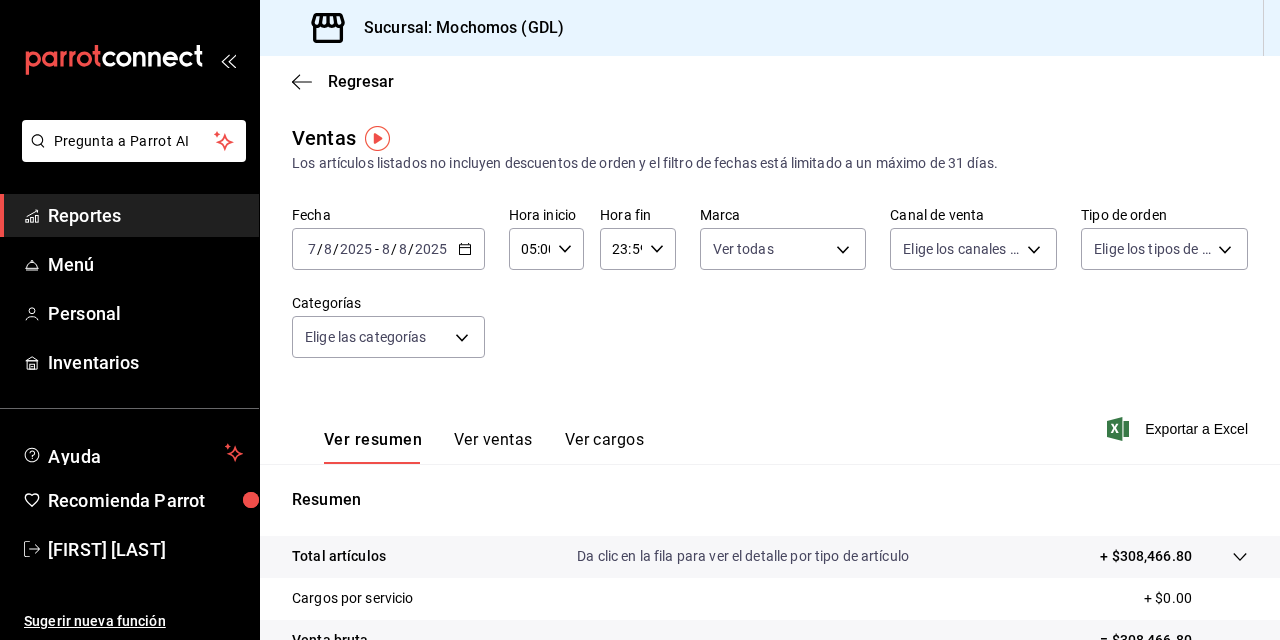 click on "Ver resumen Ver ventas Ver cargos Exportar a Excel" at bounding box center [770, 423] 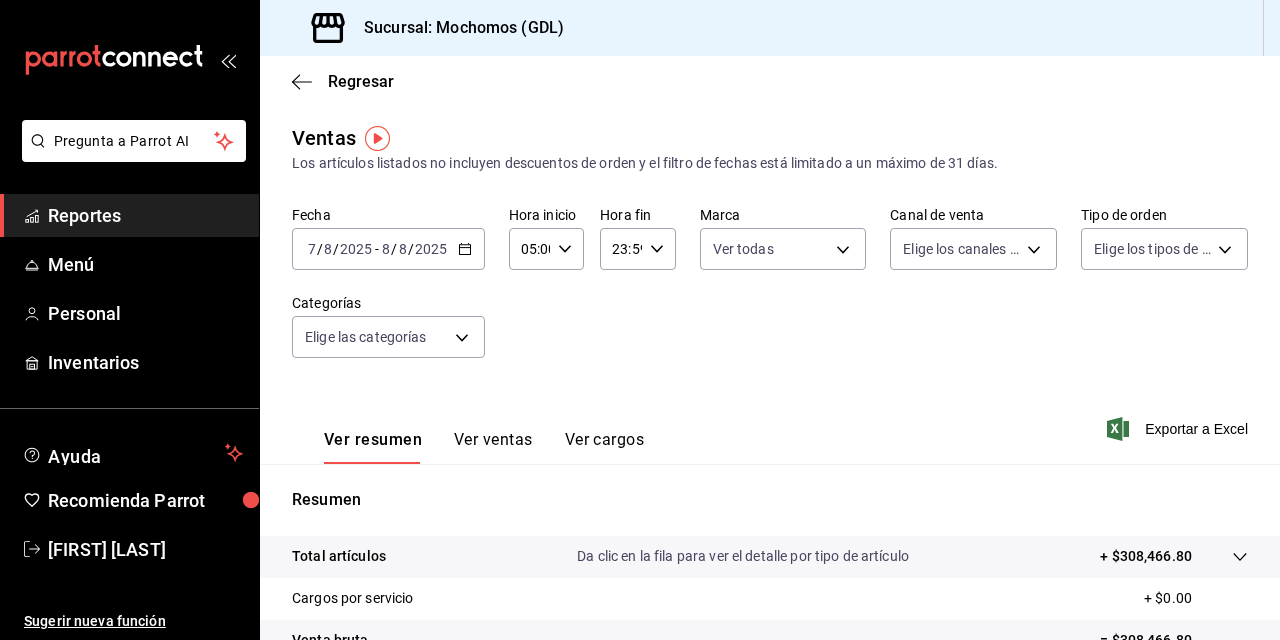 click on "7" at bounding box center [312, 249] 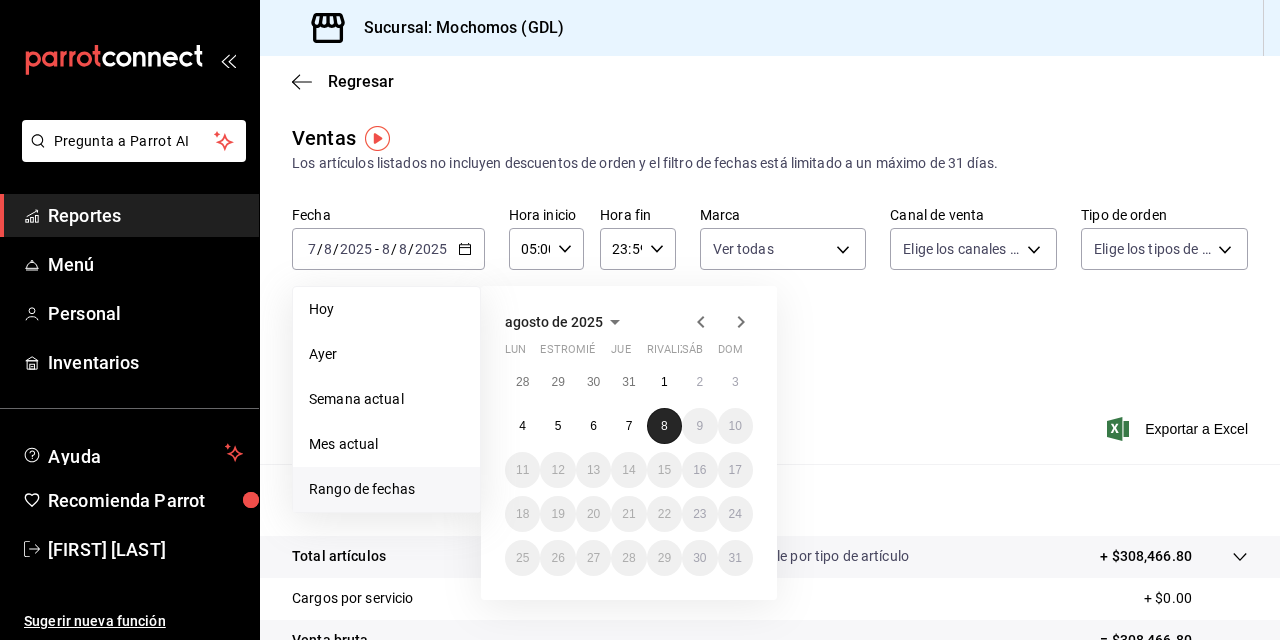click on "8" at bounding box center [664, 426] 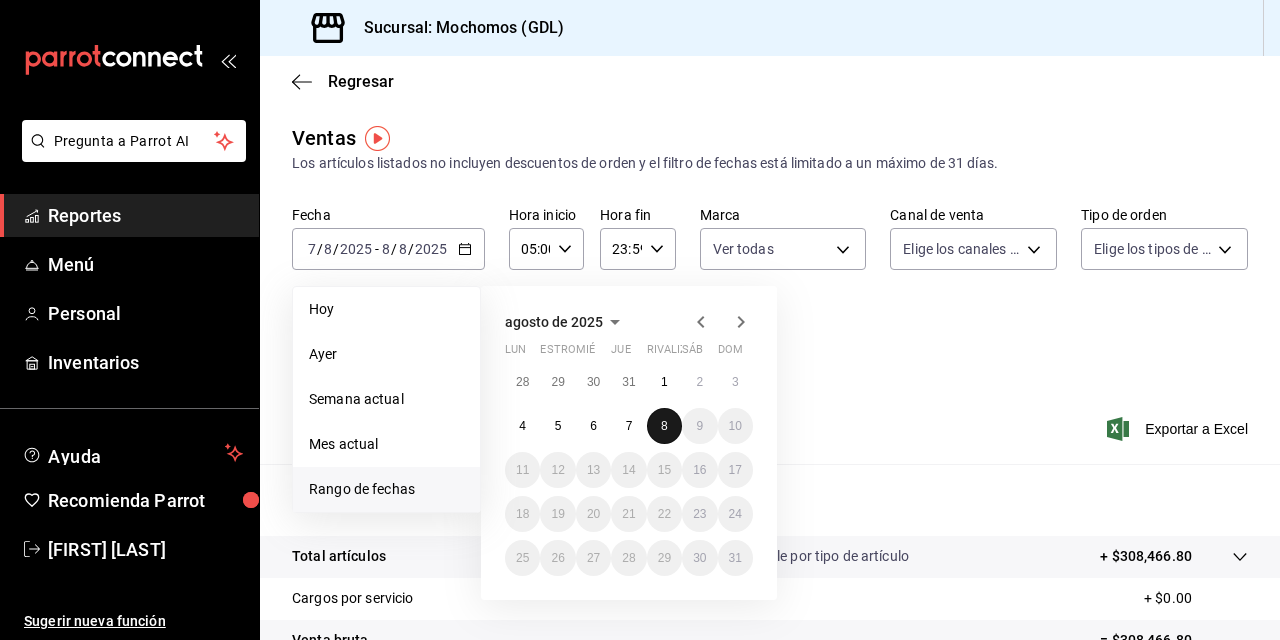 click on "8" at bounding box center [664, 426] 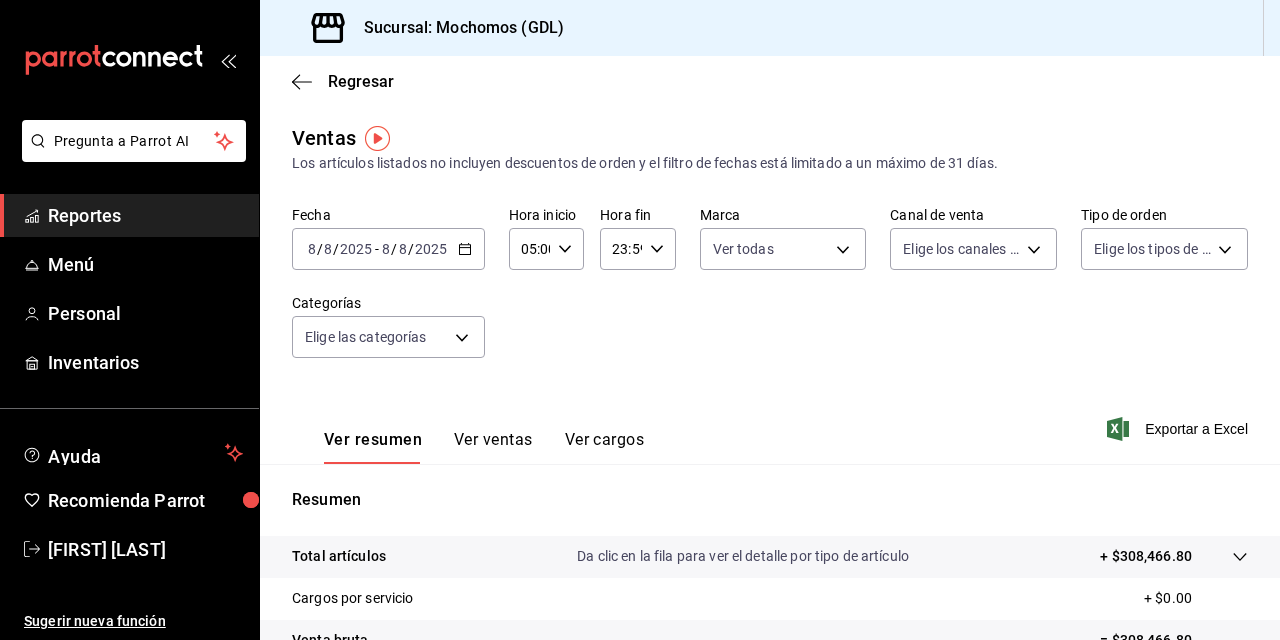click on "Ver resumen Ver ventas Ver cargos Exportar a Excel" at bounding box center [770, 423] 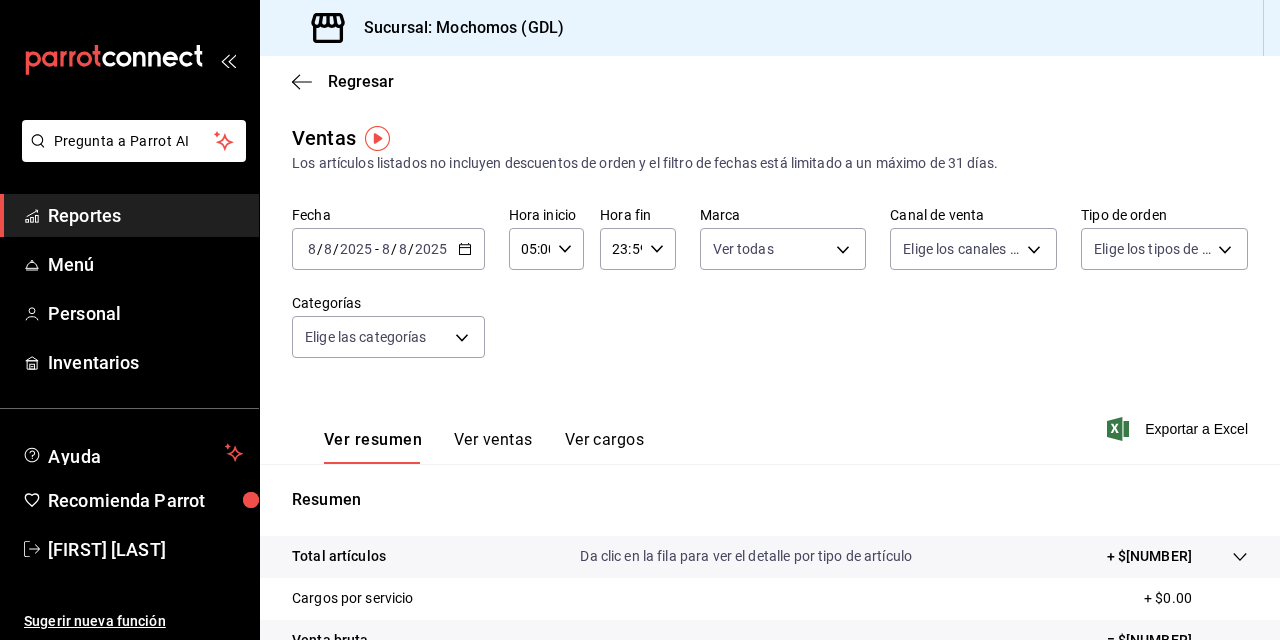 click on "Regresar" at bounding box center (770, 81) 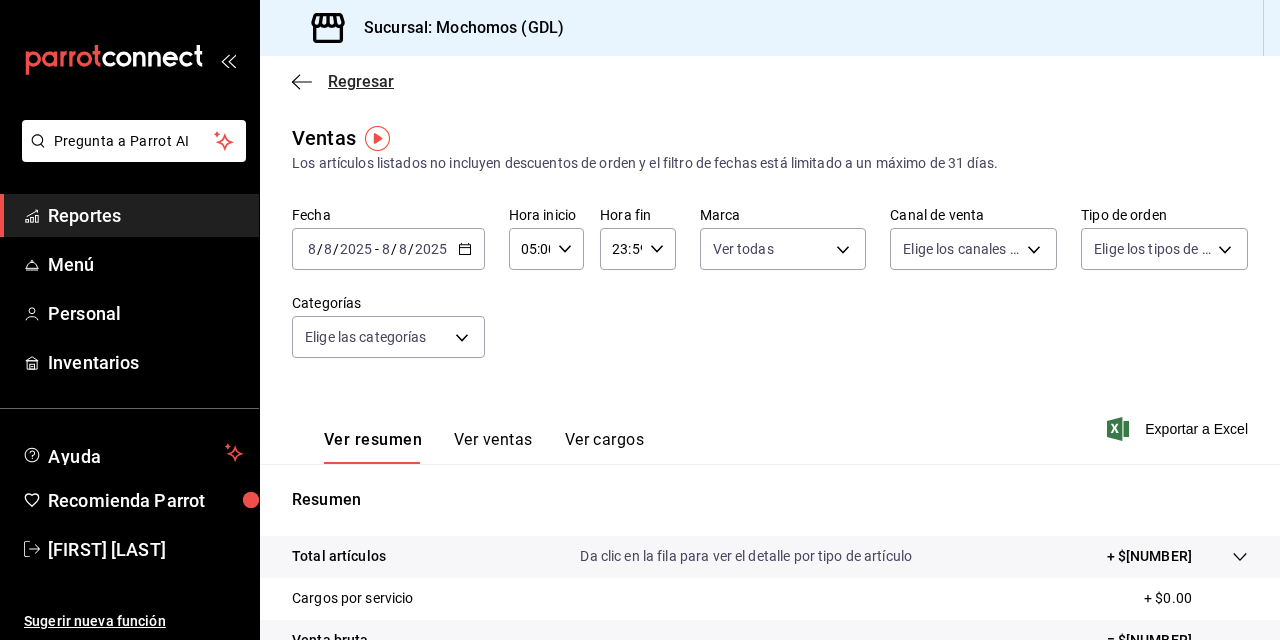 click on "Regresar" at bounding box center [361, 81] 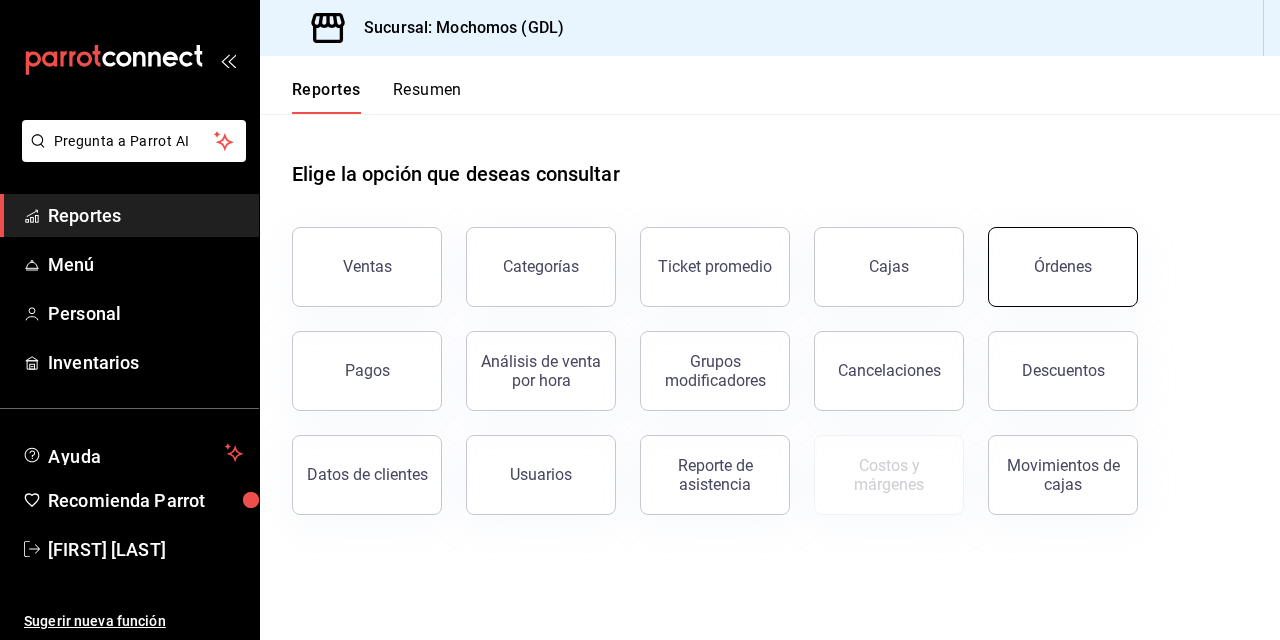 click on "Órdenes" at bounding box center (1063, 267) 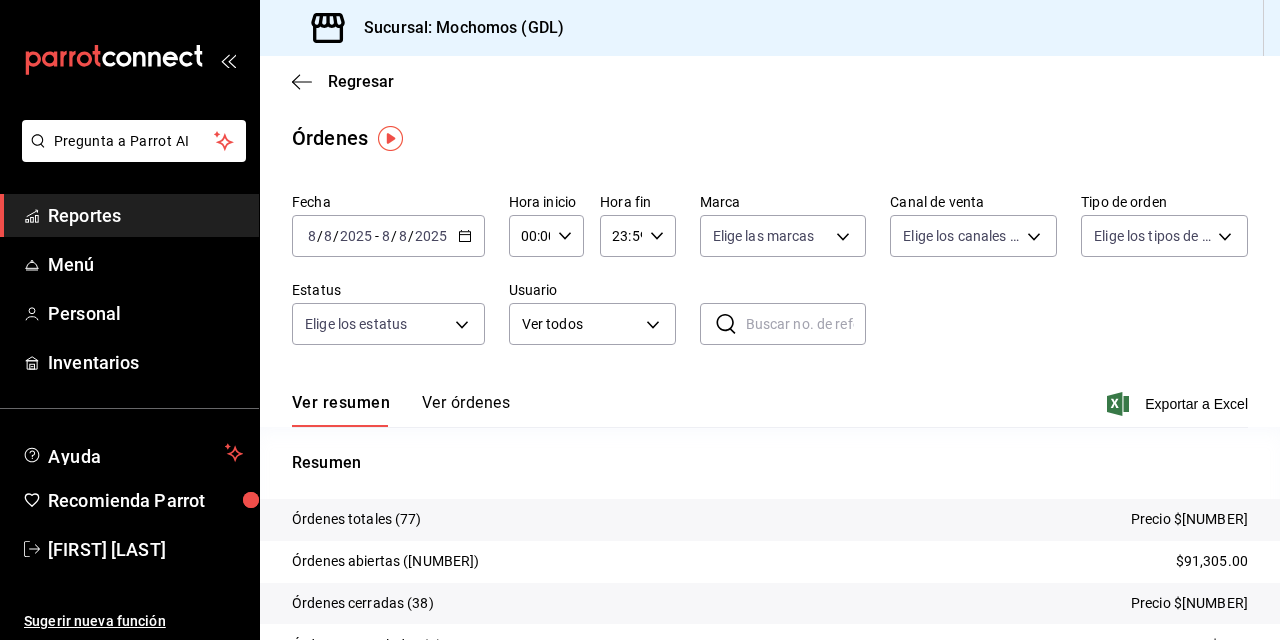 click on "00:00 Hora inicio" at bounding box center [546, 236] 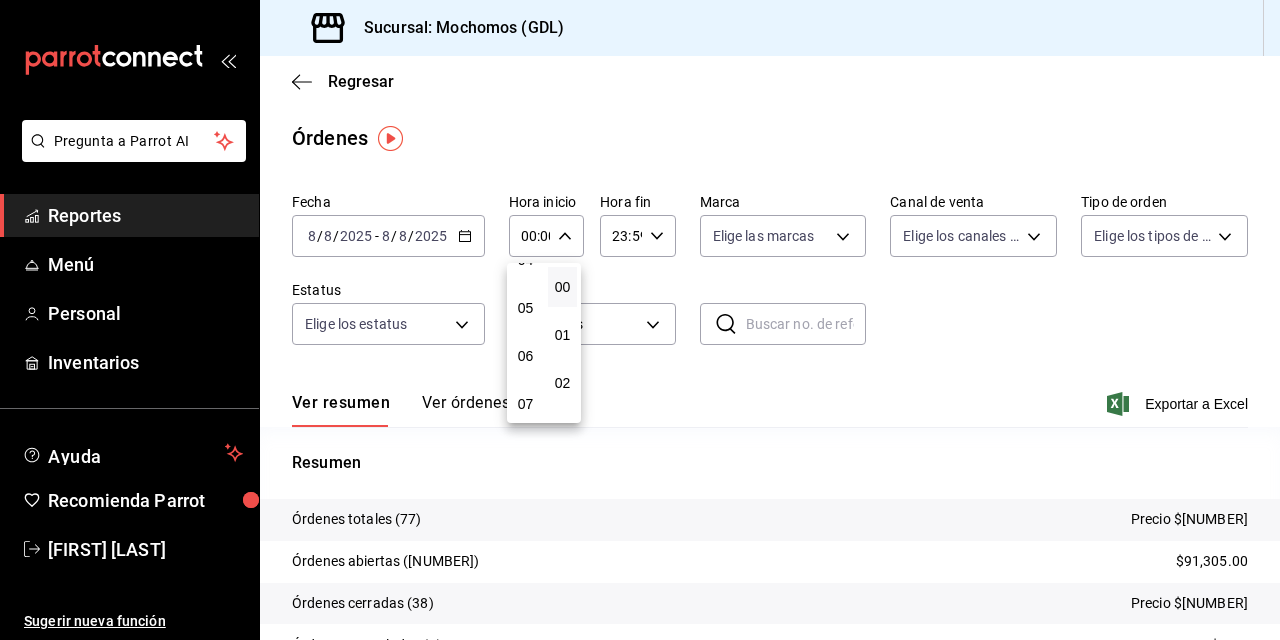 scroll, scrollTop: 228, scrollLeft: 0, axis: vertical 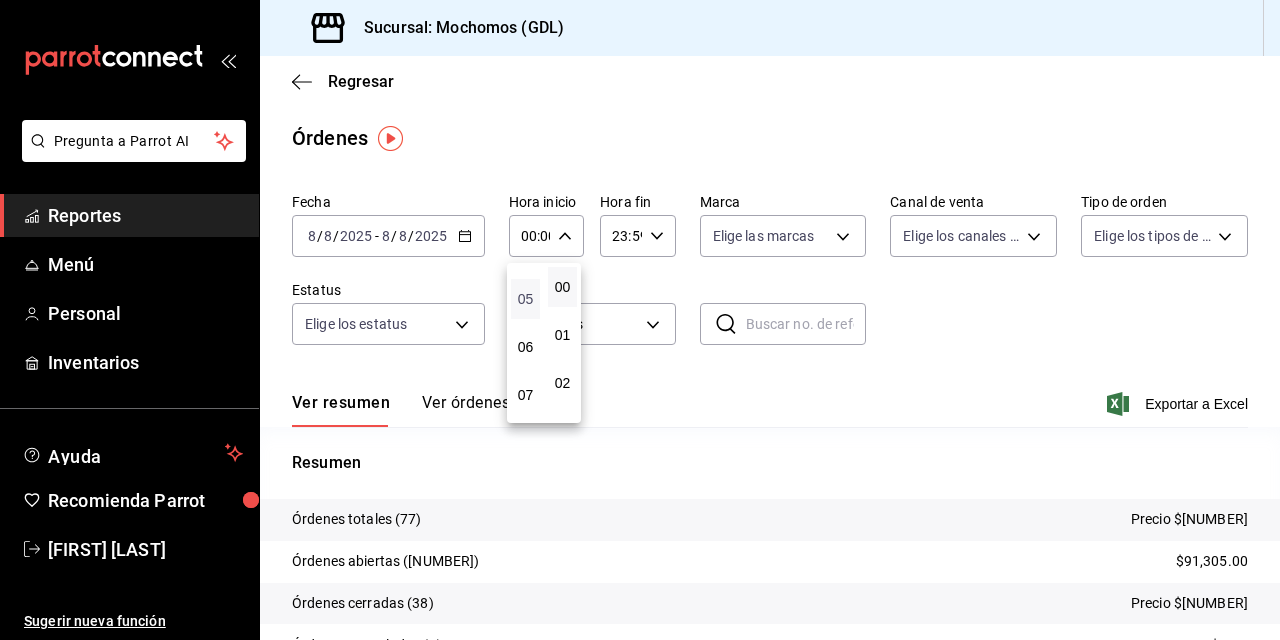 click on "05" at bounding box center [525, 299] 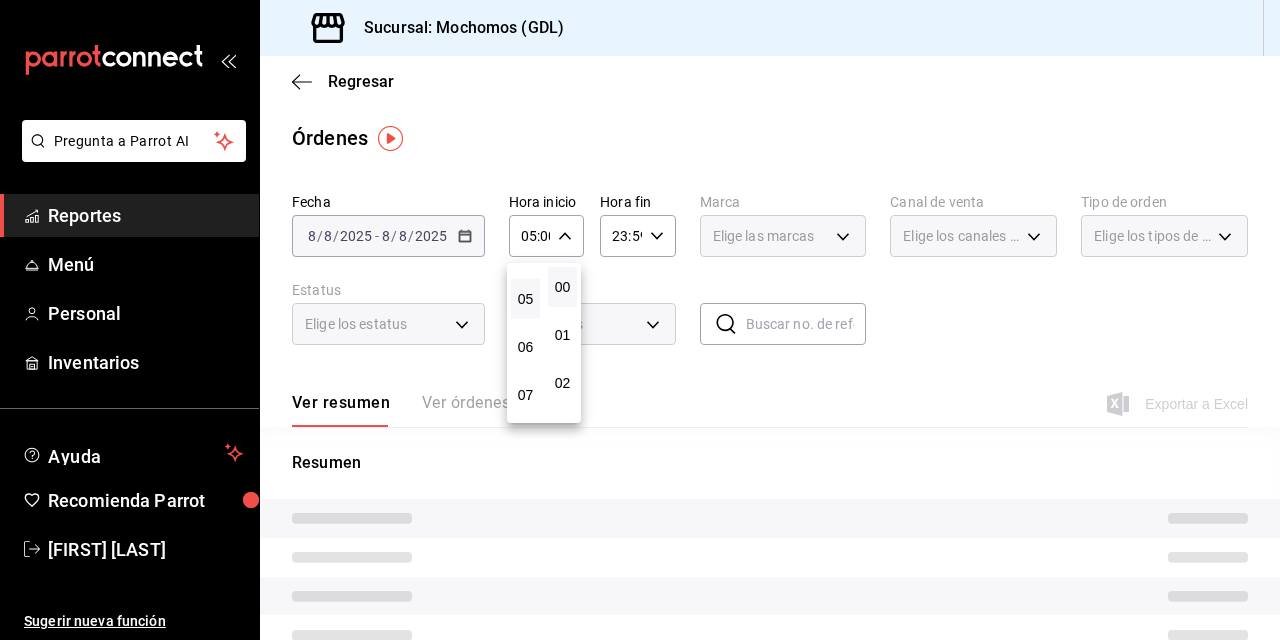 click at bounding box center (640, 320) 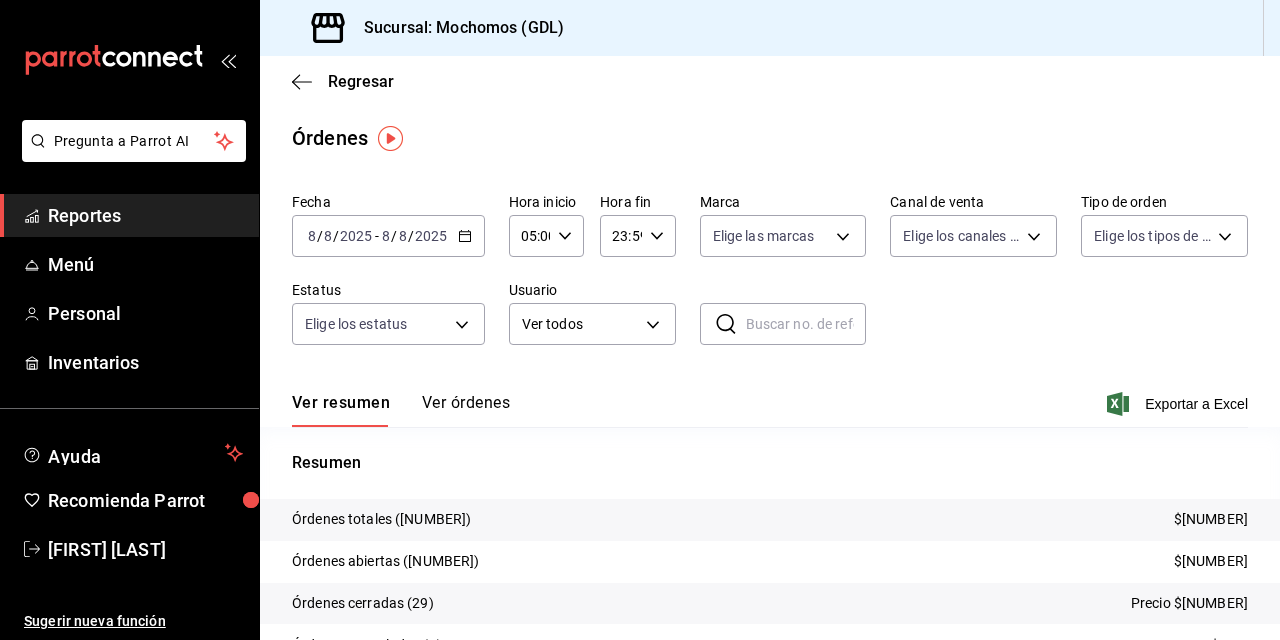 click 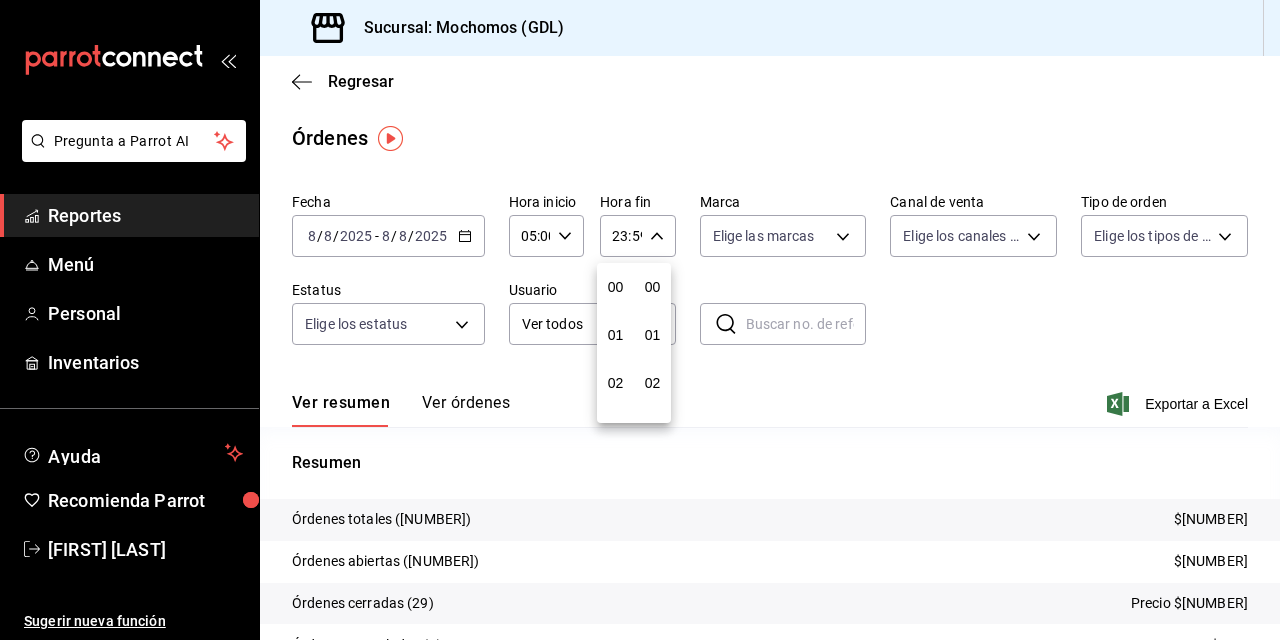 scroll, scrollTop: 992, scrollLeft: 0, axis: vertical 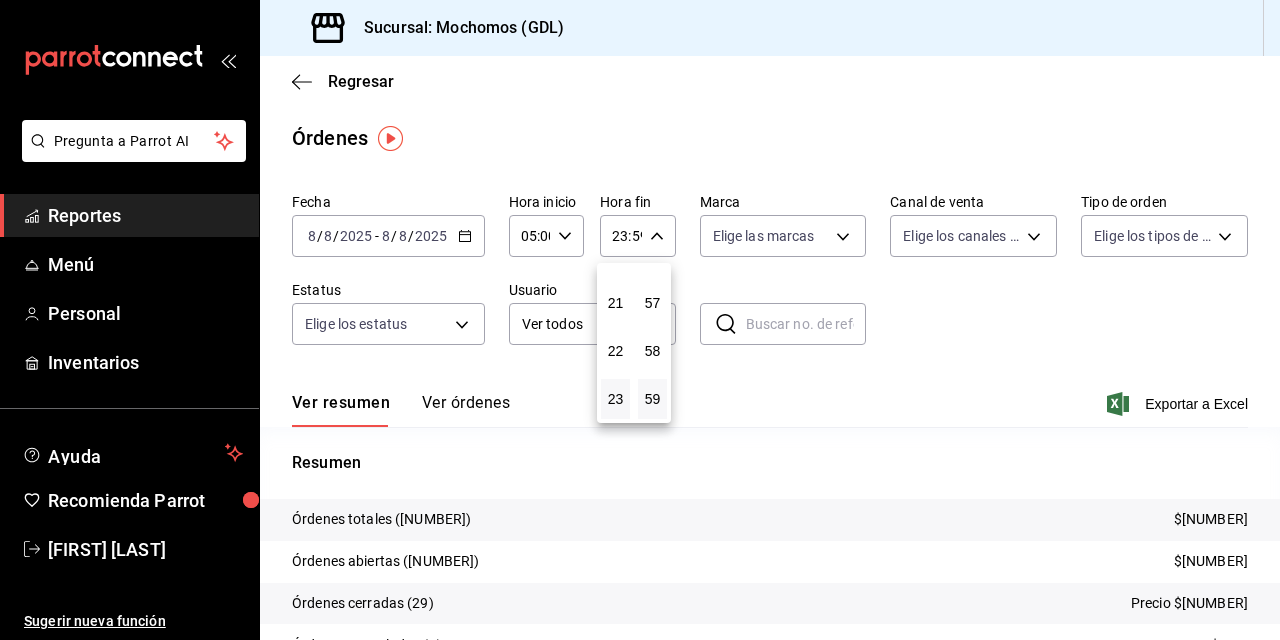 click on "23" at bounding box center [615, 399] 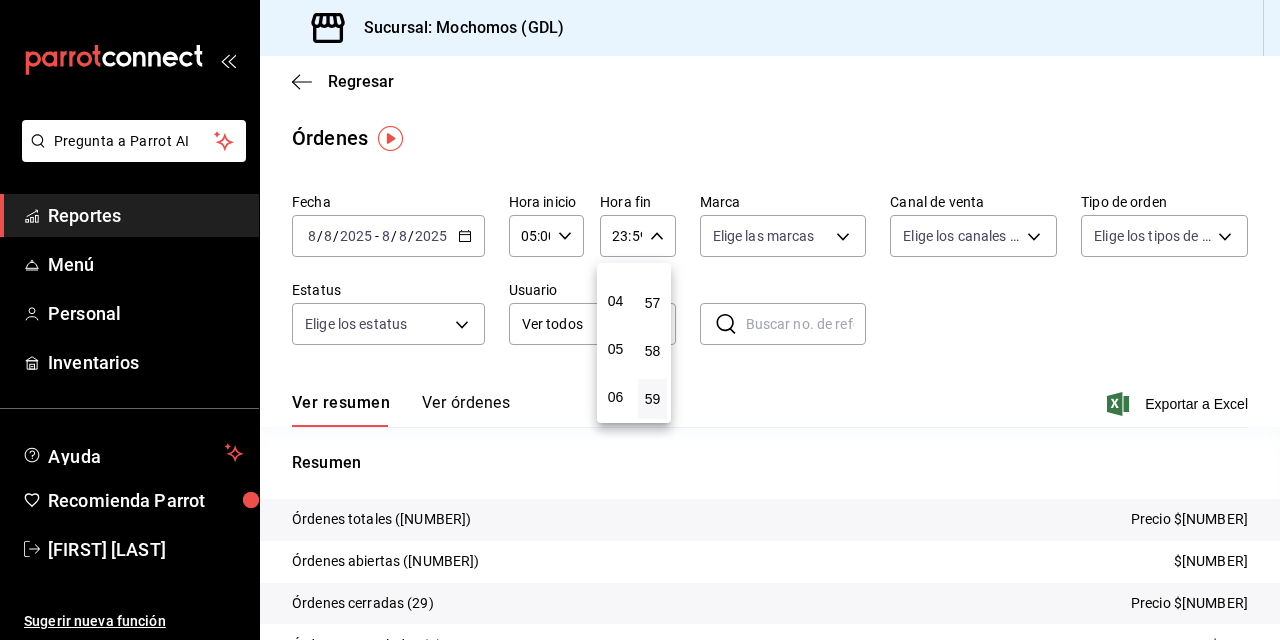 scroll, scrollTop: 179, scrollLeft: 0, axis: vertical 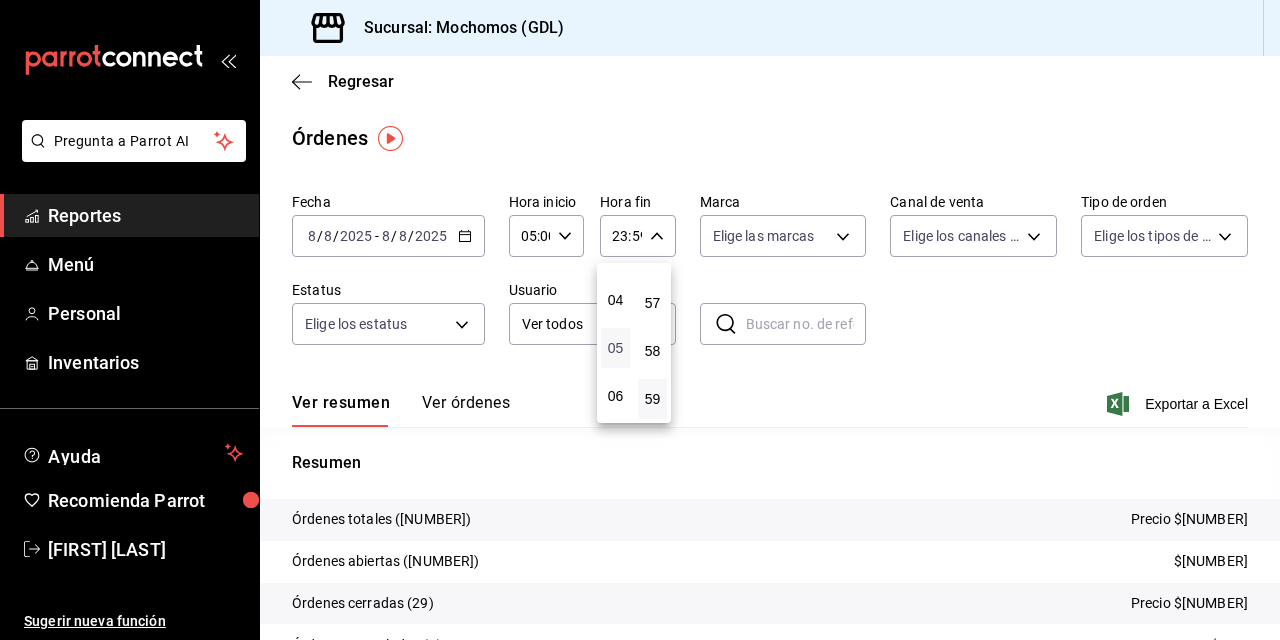 click on "05" at bounding box center (615, 348) 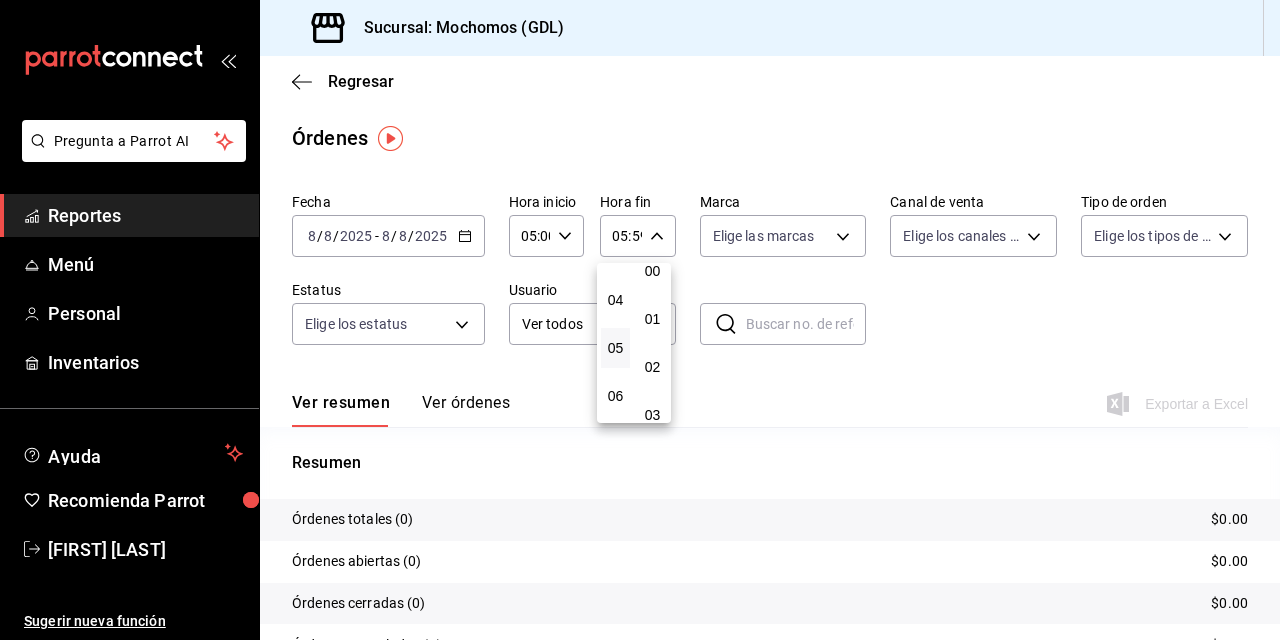 scroll, scrollTop: 0, scrollLeft: 0, axis: both 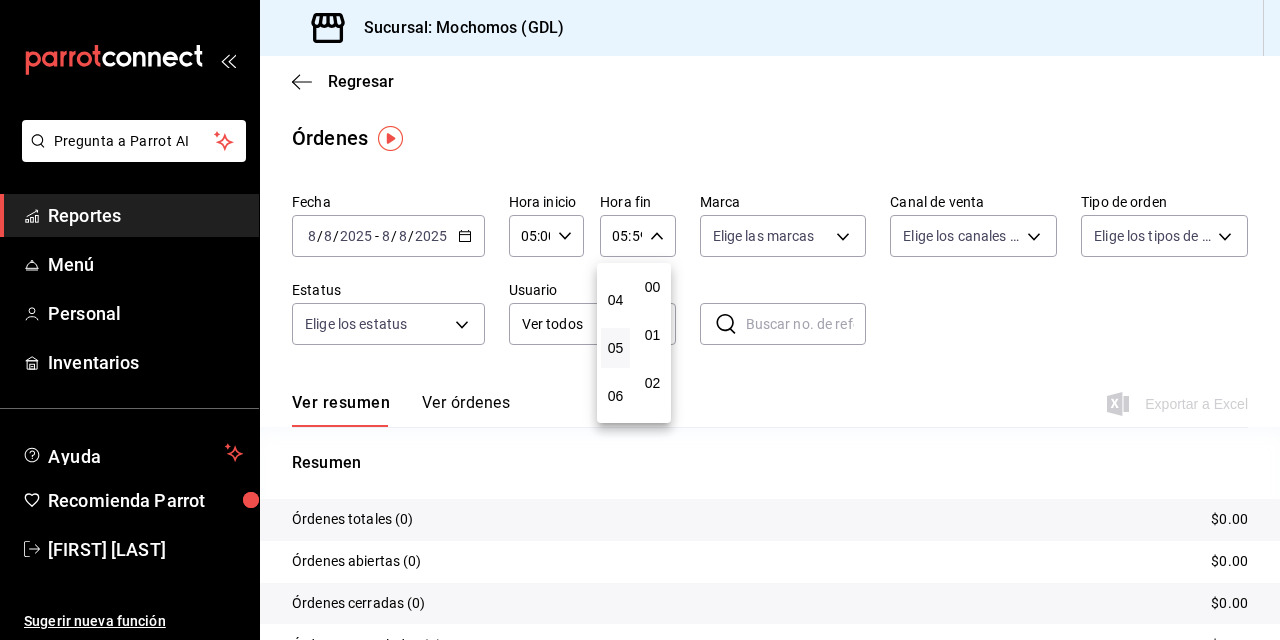 click at bounding box center (640, 320) 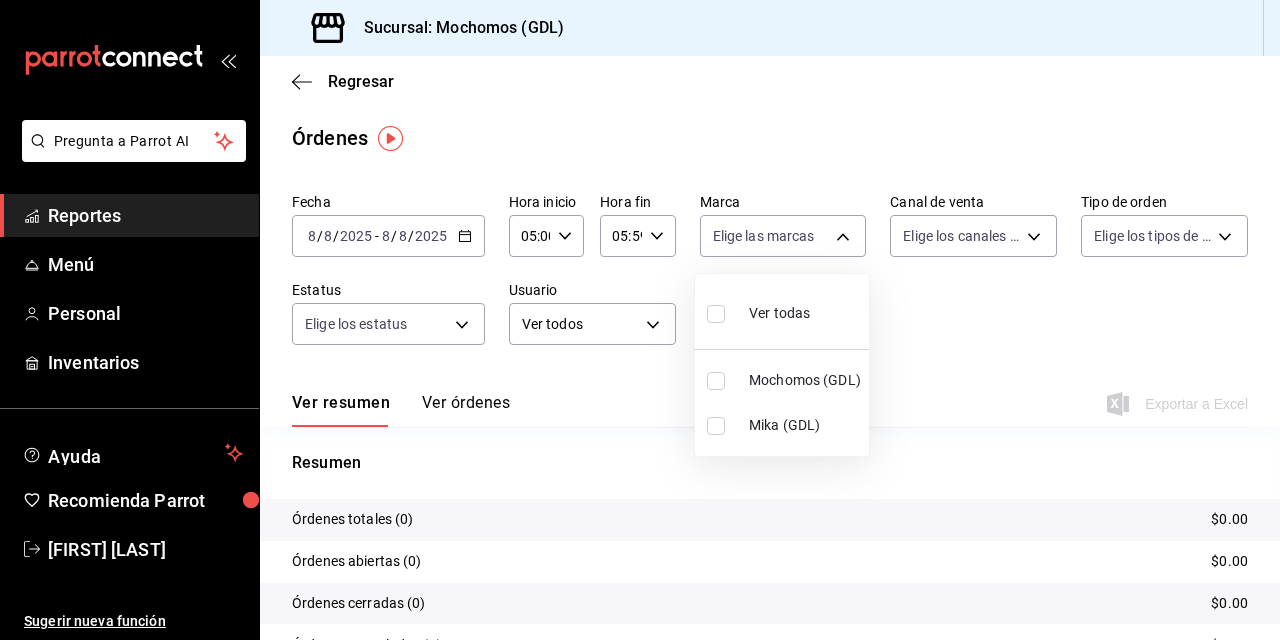 click on "Pregunta a Parrot AI Reportes   Menú   Personal   Inventarios   Ayuda Recomienda Parrot   [FIRST] [LAST]   Sugerir nueva función   Sucursal: Mochomos (GDL) Regresar Órdenes Fecha [DATE] [DATE] - [DATE] [DATE] Hora inicio [TIME] Hora inicio Hora fin [TIME] Hora fin Marca Elige las marcas Canal de venta Elige los canales de venta Tipo de orden Elige los tipos de orden Estatus Elige los estatus Usuario Ver todos ALL ​ ​ Ver resumen Ver órdenes Exportar a Excel Resumen Órdenes totales (0) $0.00 Órdenes abiertas (0) $0.00 Órdenes cerradas (0) $0.00 Órdenes canceladas (0) $0.00 Órdenes negadas (0) $0.00 ¿Quieres ver el consumo promedio por orden y comensal? Ve al reporte de Ticket promedio Pregunta a Parrot AI Reportes   Menú   Personal   Inventarios   Ayuda Recomienda Parrot   [FIRST] [LAST]   Sugerir nueva función   GANA 1 MES GRATIS EN TU SUSCRIPCIÓN AQUÍ Ver video tutorial Ir a video Visitar centro de ayuda ([PHONE]) [EMAIL] Visitar centro de ayuda Ver todas" at bounding box center (640, 320) 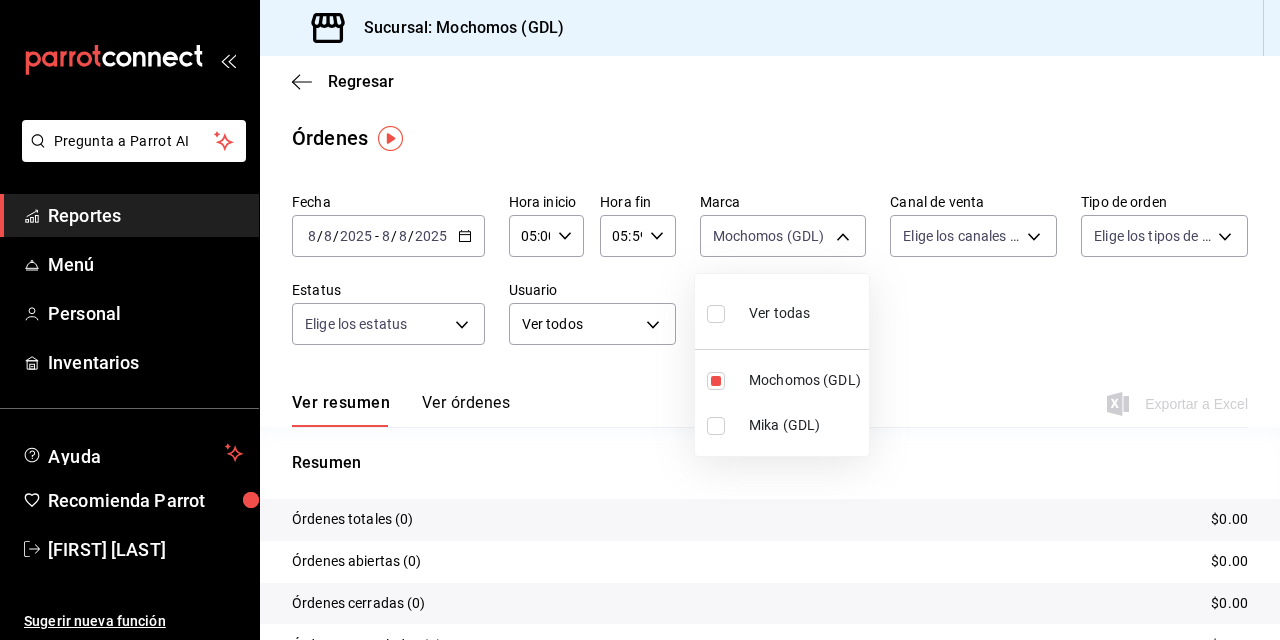click at bounding box center [640, 320] 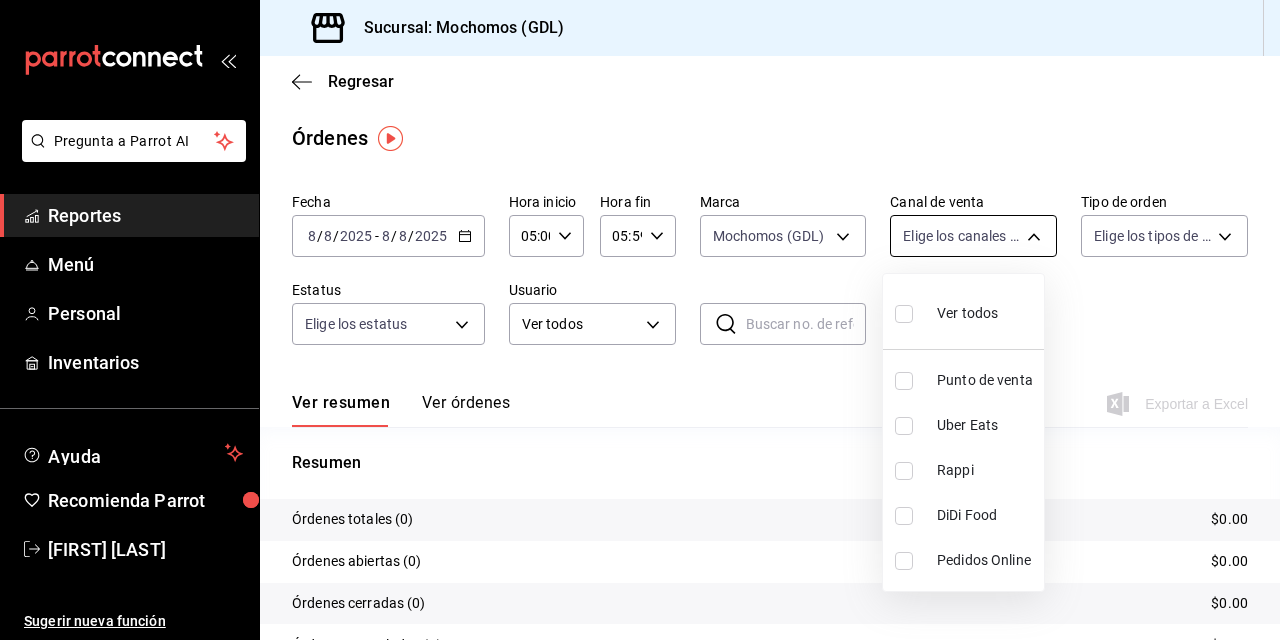 click on "Pregunta a Parrot AI Reportes   Menú   Personal   Inventarios   Ayuda Recomienda Parrot   [FIRST] [LAST]   Sugerir nueva función   Sucursal: Mochomos (GDL) Regresar Órdenes Fecha [DATE] [DATE] - [DATE] [DATE] Hora inicio [TIME] Hora inicio Hora fin [TIME] Hora fin Marca Mochomos (GDL) [UUID] Canal de venta Elige los canales de venta Tipo de orden Elige los tipos de orden Estatus Elige los estatus Usuario Ver todos ALL ​ ​ Ver resumen Ver órdenes Exportar a Excel Resumen Órdenes totales (0) $0.00 Órdenes abiertas (0) $0.00 Órdenes cerradas (0) $0.00 Órdenes canceladas (0) $0.00 Órdenes negadas (0) $0.00 ¿Quieres ver el consumo promedio por orden y comensal? Ve al reporte de Ticket promedio Pregunta a Parrot AI Reportes   Menú   Personal   Inventarios   Ayuda Recomienda Parrot   [FIRST] [LAST]   Sugerir nueva función   GANA 1 MES GRATIS EN TU SUSCRIPCIÓN AQUÍ Ver video tutorial Ir a video Visitar centro de ayuda ([PHONE]) [EMAIL]" at bounding box center [640, 320] 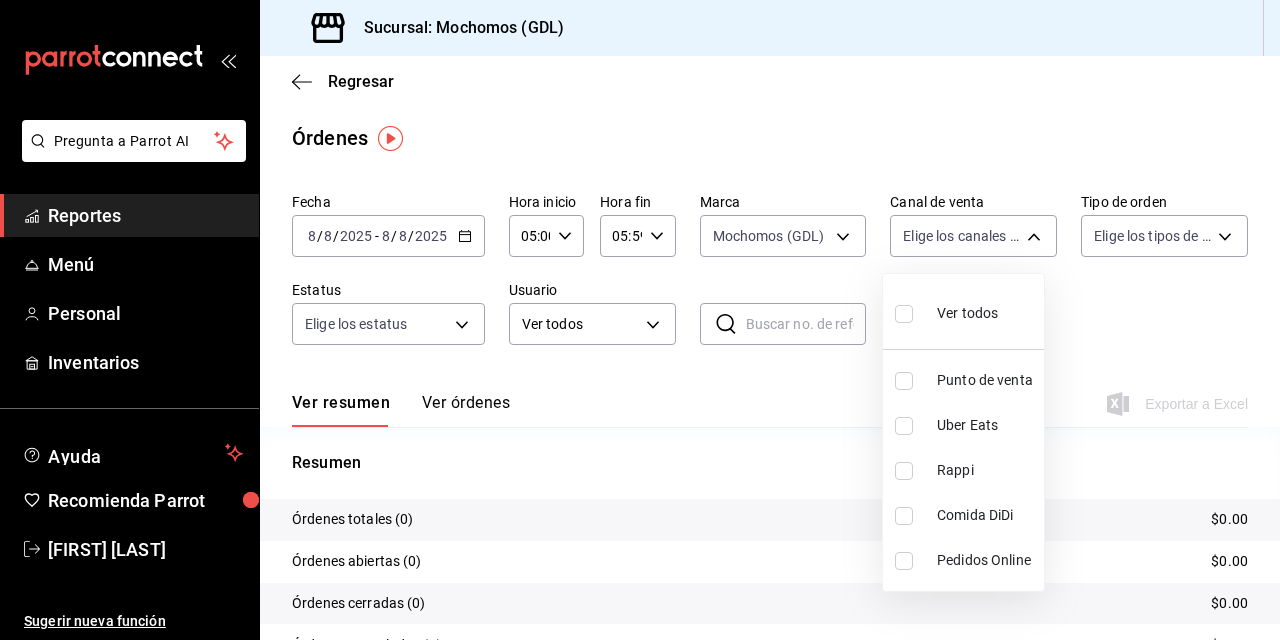 click on "Ver todos" at bounding box center [967, 313] 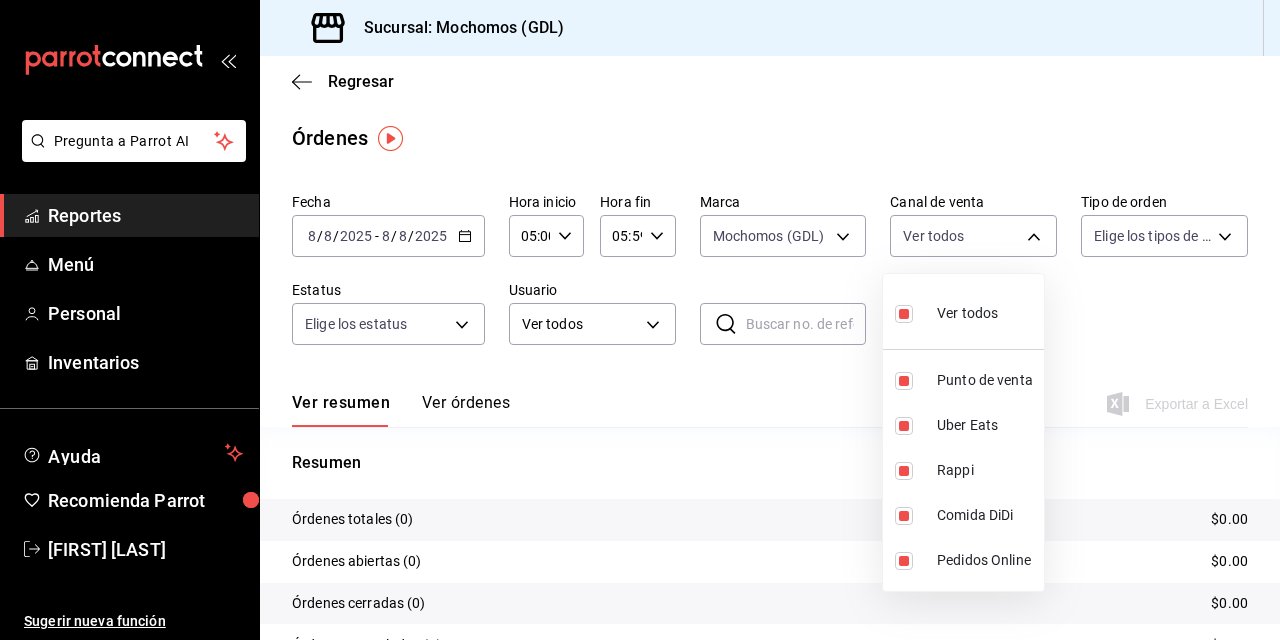click at bounding box center [640, 320] 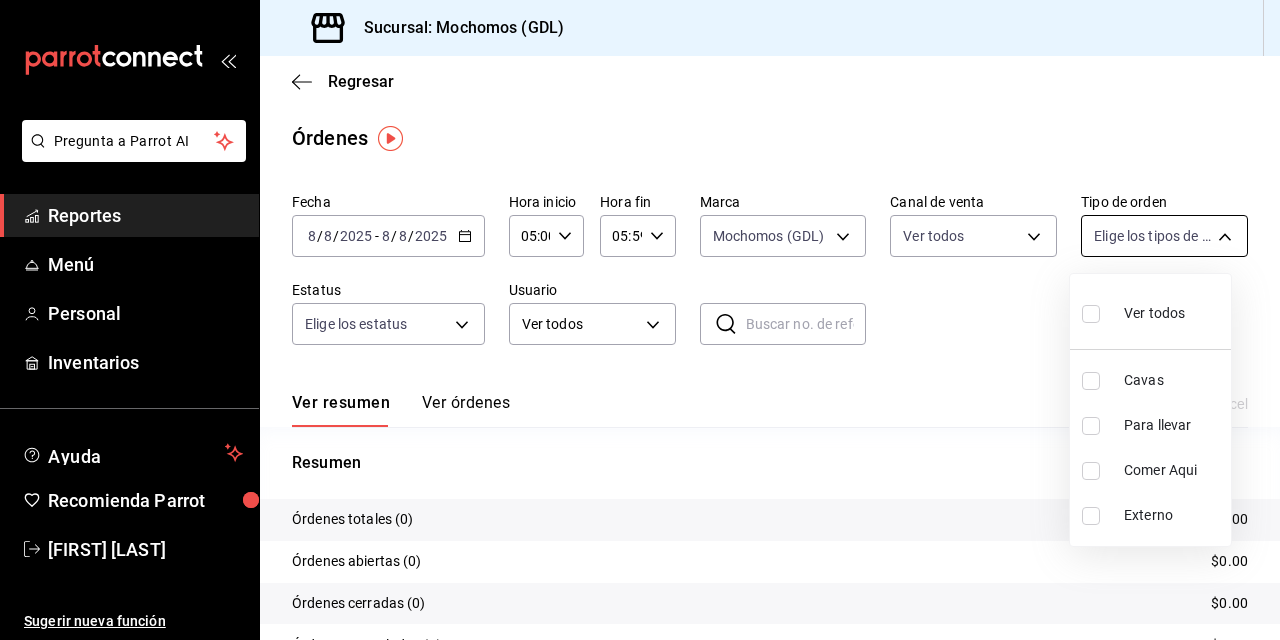 click on "Pregunta a Parrot AI Reportes   Menú   Personal   Inventarios   Ayuda Recomienda Parrot   [FIRST] [LAST]   Sugerir nueva función   Sucursal: Mochomos (GDL) Regresar Órdenes Fecha [DATE] [DATE] - [DATE] [DATE] Hora inicio [TIME] Hora inicio Hora fin [TIME] Hora fin Marca Mochomos (GDL) [UUID] Canal de venta Ver todos PARROT,UBER_EATS,RAPPI,DIDI_FOOD,ONLINE Tipo de orden Elige los tipos de orden Estatus Elige los estatus Usuario Ver todos ALL ​ ​ Ver resumen Ver órdenes Exportar a Excel Resumen Órdenes totales (0) $0.00 Órdenes abiertas (0) $0.00 Órdenes cerradas (0) $0.00 Órdenes canceladas (0) $0.00 Órdenes negadas (0) $0.00 ¿Quieres ver el consumo promedio por orden y comensal? Ve al reporte de Ticket promedio Pregunta a Parrot AI Reportes   Menú   Personal   Inventarios   Ayuda Recomienda Parrot   [FIRST] [LAST]   Sugerir nueva función   GANA 1 MES GRATIS EN TU SUSCRIPCIÓN AQUÍ Ver video tutorial Ir a video Visitar centro de ayuda ([PHONE])" at bounding box center [640, 320] 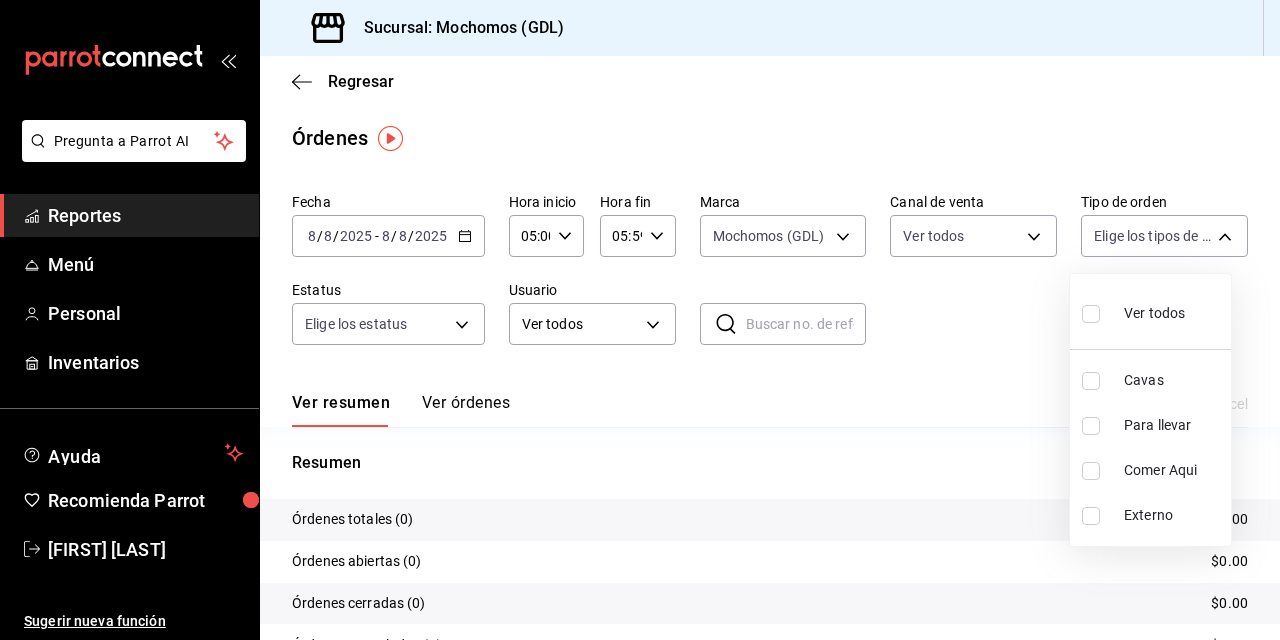 click on "Ver todos" at bounding box center [1133, 311] 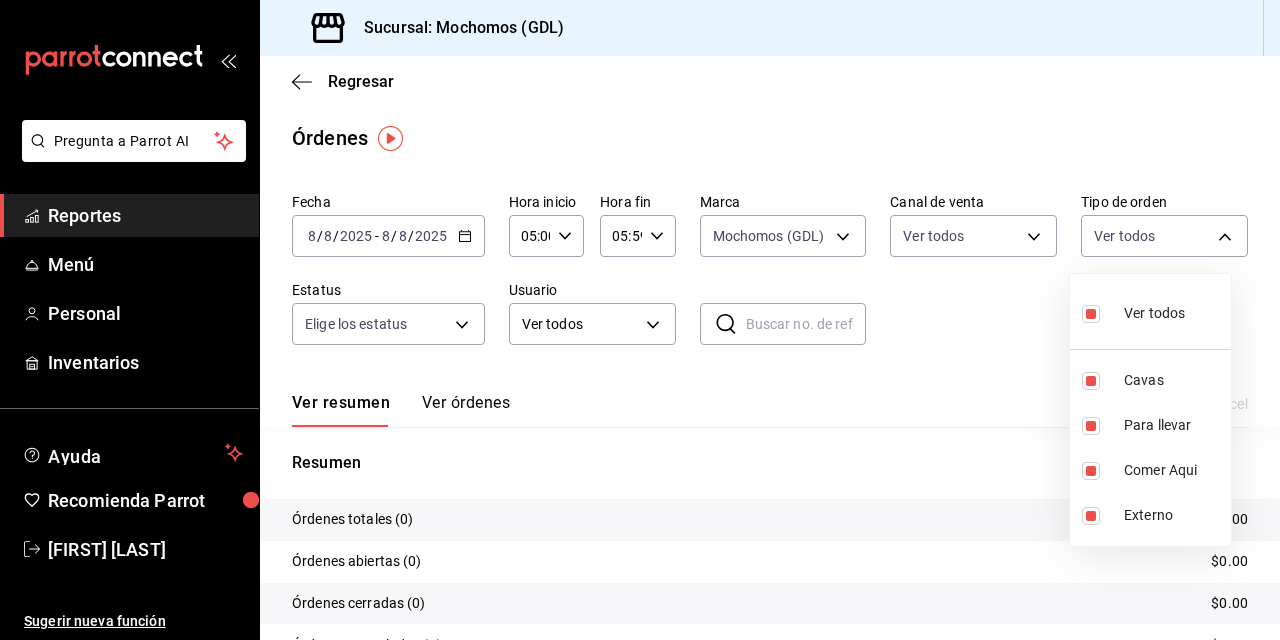 click at bounding box center (640, 320) 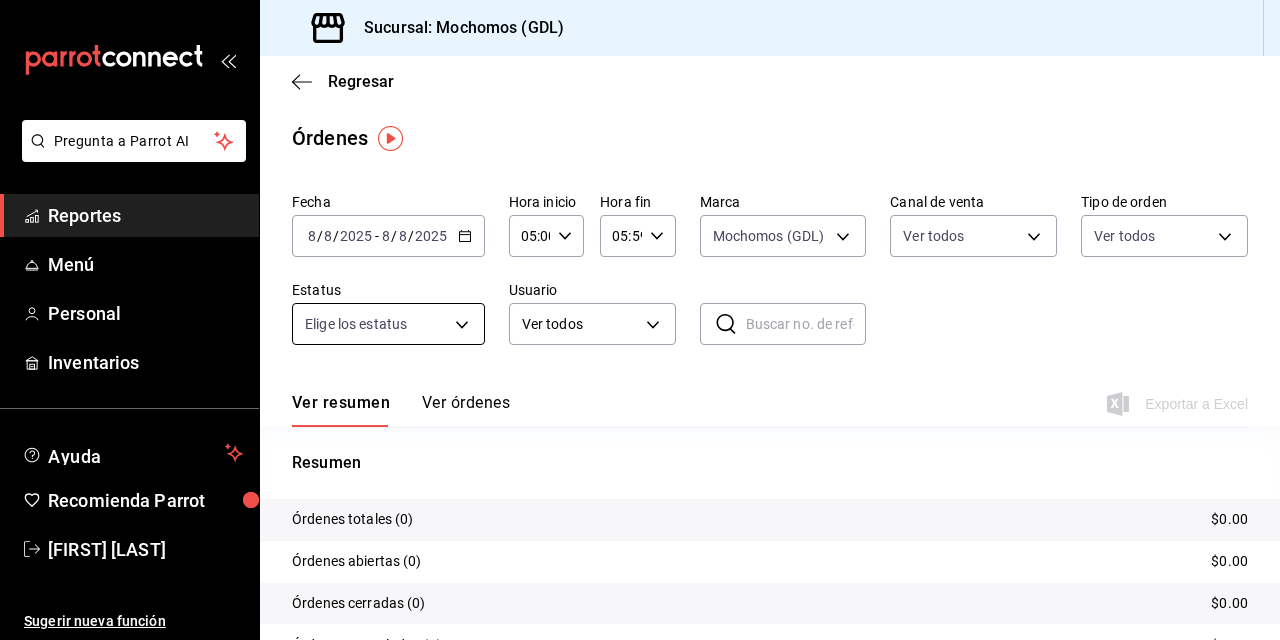 click on "Pregunta a Parrot AI Reportes   Menú   Personal   Inventarios   Ayuda Recomienda Parrot   [FIRST] [LAST]   Sugerir nueva función   Sucursal: Mochomos (GDL) Regresar Órdenes Fecha [DATE] [DATE] - [DATE] [DATE] Hora inicio [TIME] Hora inicio Hora fin [TIME] Hora fin Marca Mochomos (GDL) [UUID] Canal de venta Ver todos PARROT,UBER_EATS,RAPPI,DIDI_FOOD,ONLINE Tipo de orden Ver todos [UUID],[UUID],[UUID],EXTERNAL Estatus Elige los estatus Usuario Ver todos ALL ​ ​ Ver resumen Ver órdenes Exportar a Excel Resumen Órdenes totales (0) $0.00 Órdenes abiertas (0) $0.00 Órdenes cerradas (0) $0.00 Órdenes canceladas (0) $0.00 Órdenes negadas (0) $0.00 ¿Quieres ver el consumo promedio por orden y comensal? Ve al reporte de Ticket promedio Pregunta a Parrot AI Reportes   Menú   Personal   Inventarios   Ayuda Recomienda Parrot   [FIRST] [LAST]   Sugerir nueva función   Ir a video" at bounding box center (640, 320) 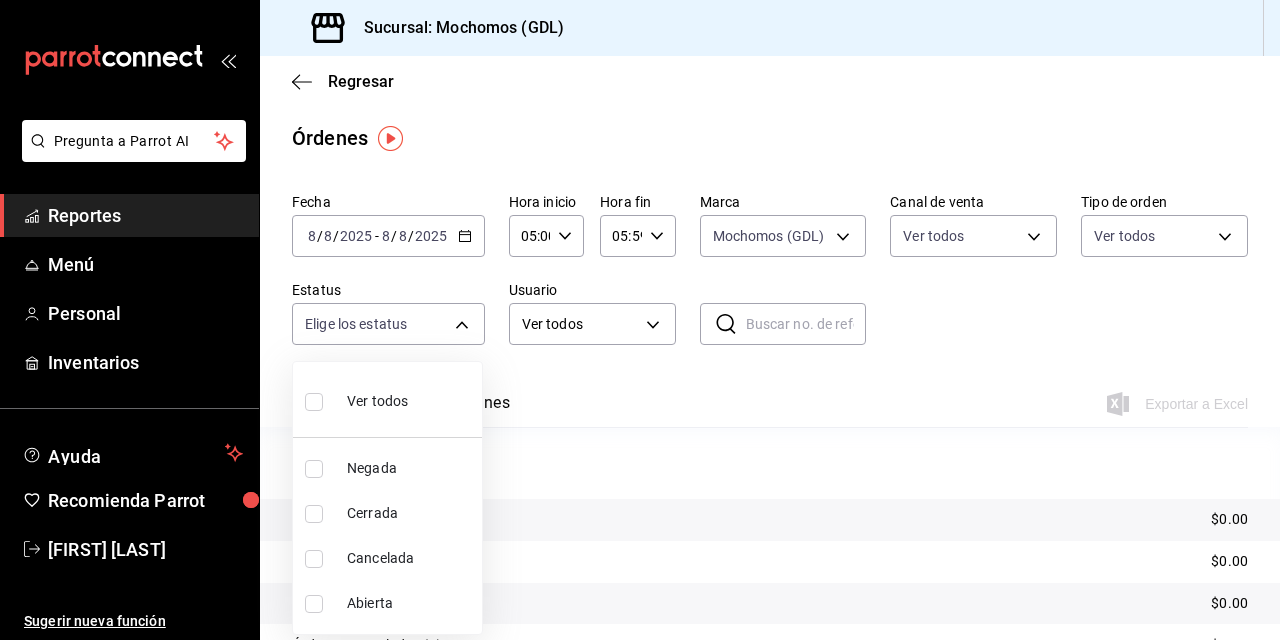 click on "Ver todos" at bounding box center [377, 401] 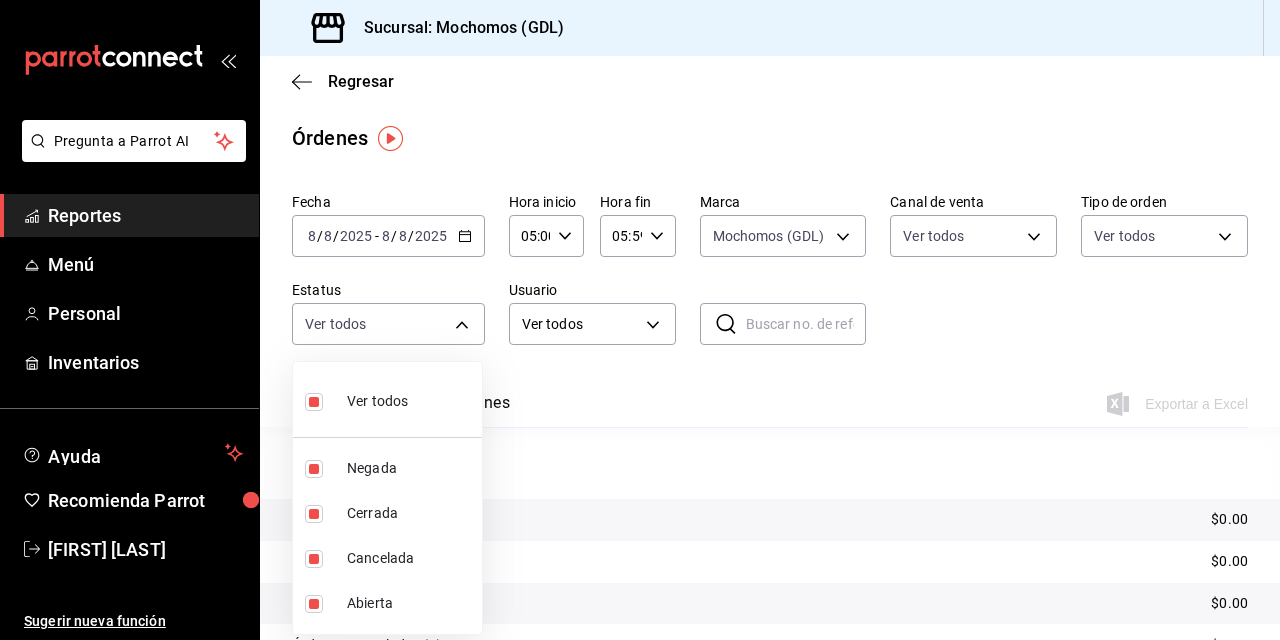 click at bounding box center [640, 320] 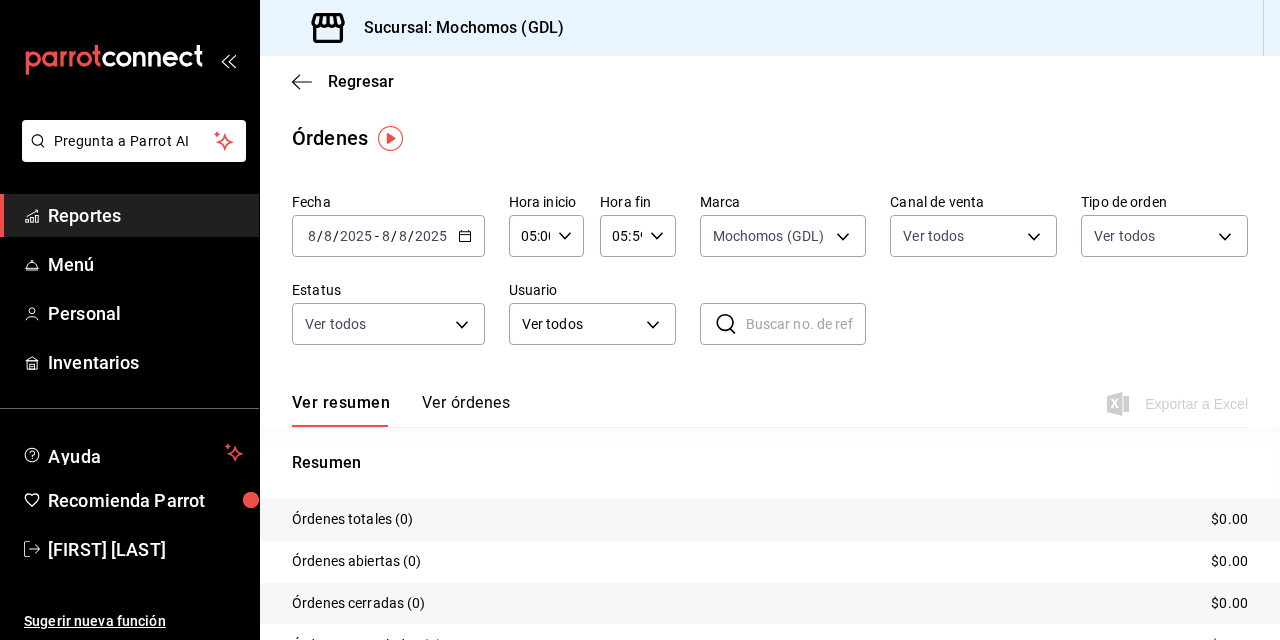 click on "2025-08-08 8 / 8 / 2025 - 2025-08-08 8 / 8 / 2025" at bounding box center (388, 236) 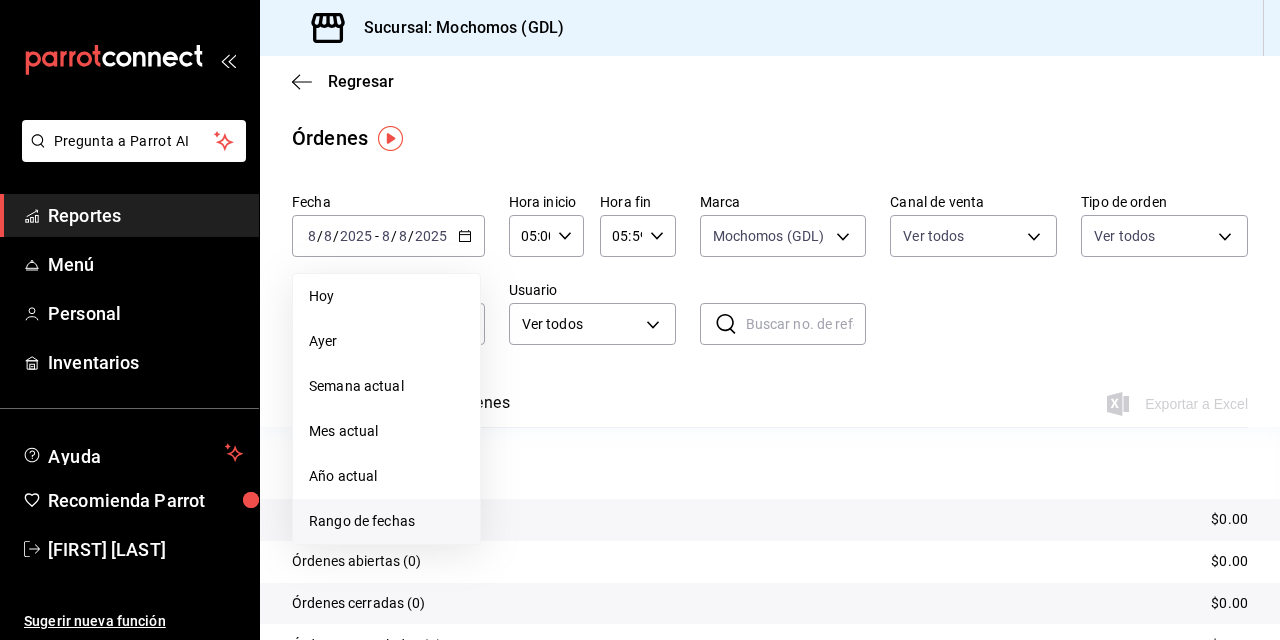 click on "Rango de fechas" at bounding box center [386, 521] 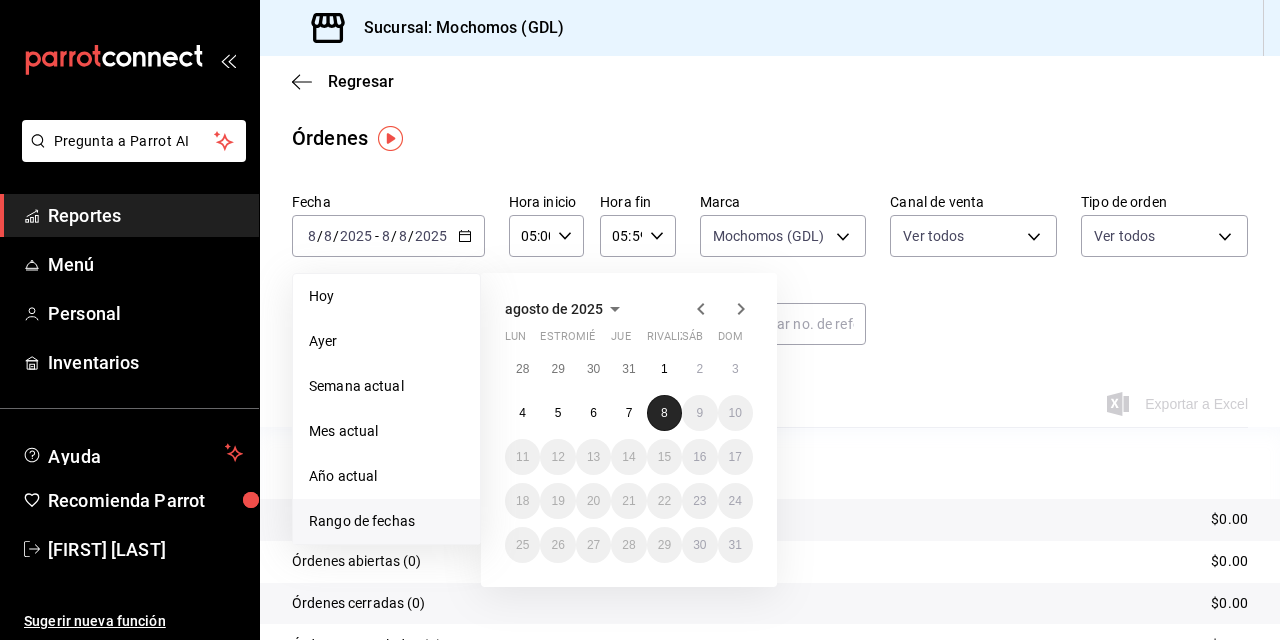 click on "8" at bounding box center [664, 413] 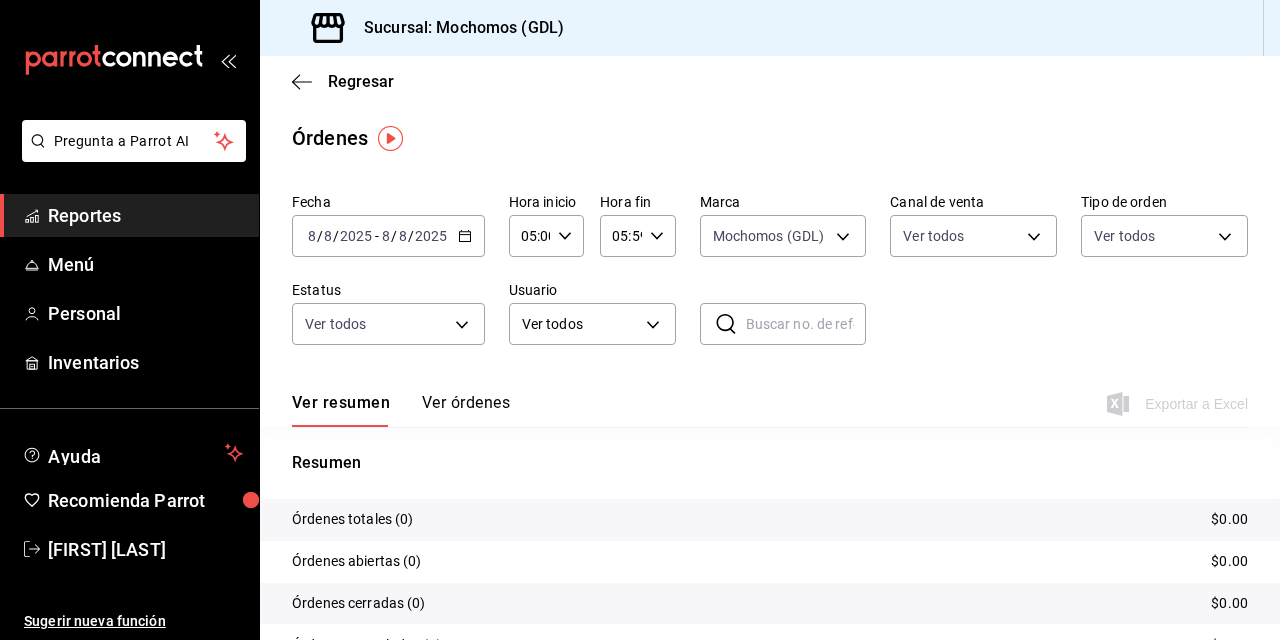 click on "Ver resumen Ver órdenes Exportar a Excel" at bounding box center (770, 398) 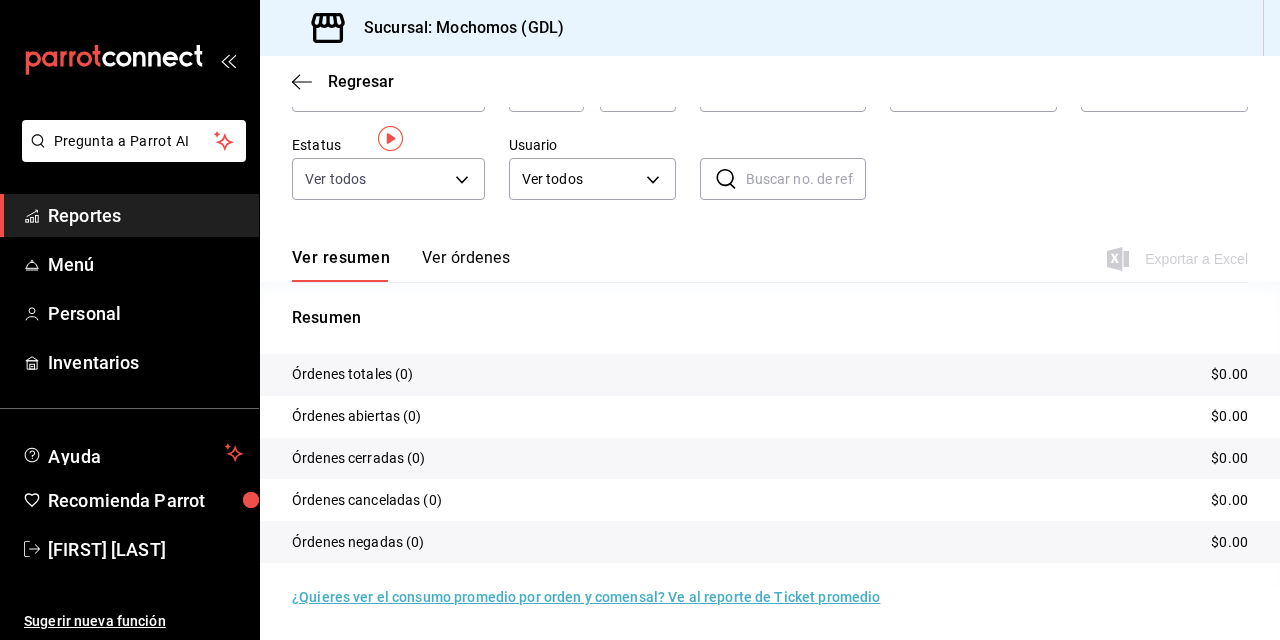 scroll, scrollTop: 0, scrollLeft: 0, axis: both 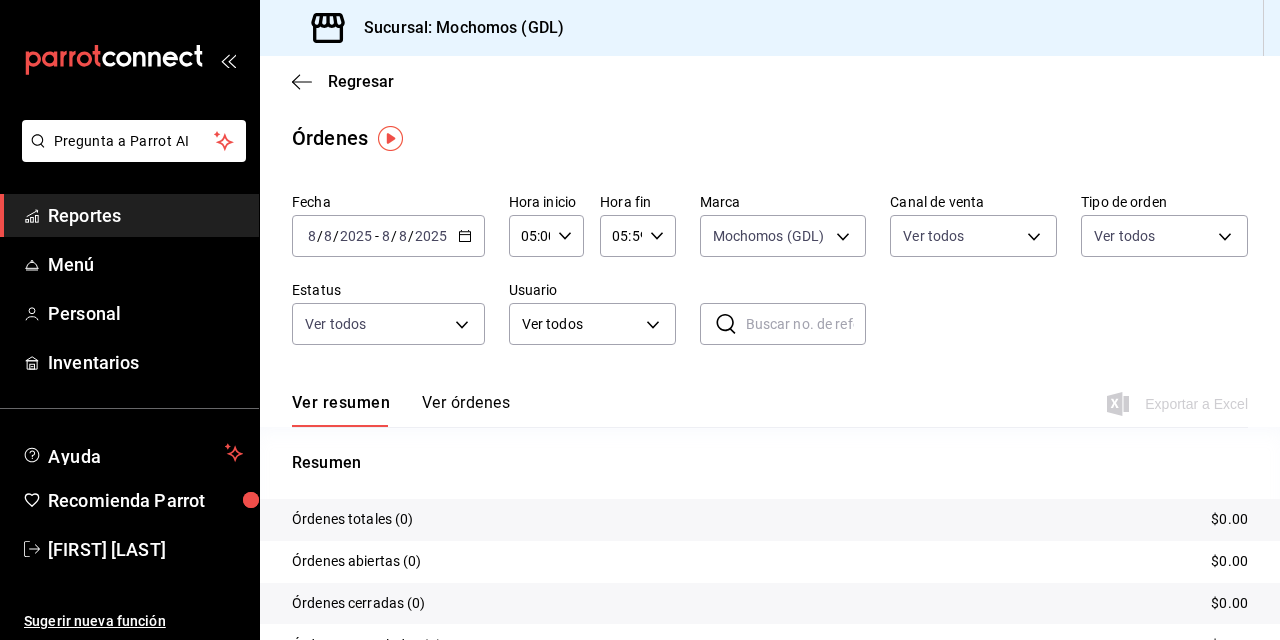 click 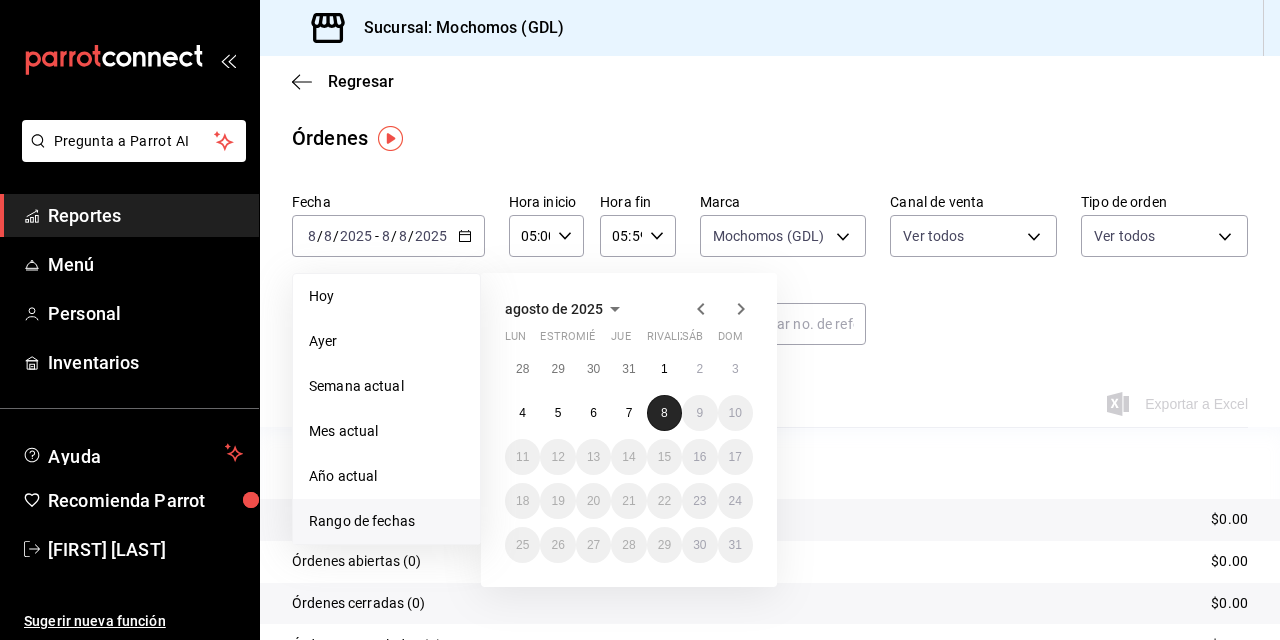 click on "8" at bounding box center (664, 413) 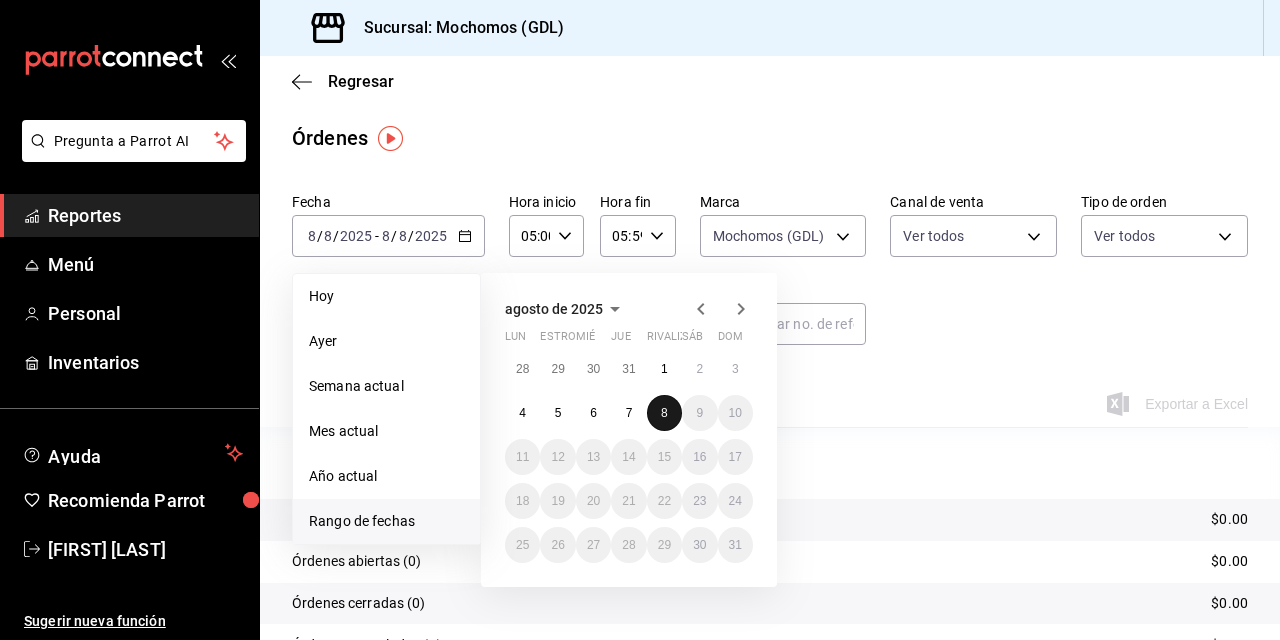 click on "8" at bounding box center (664, 413) 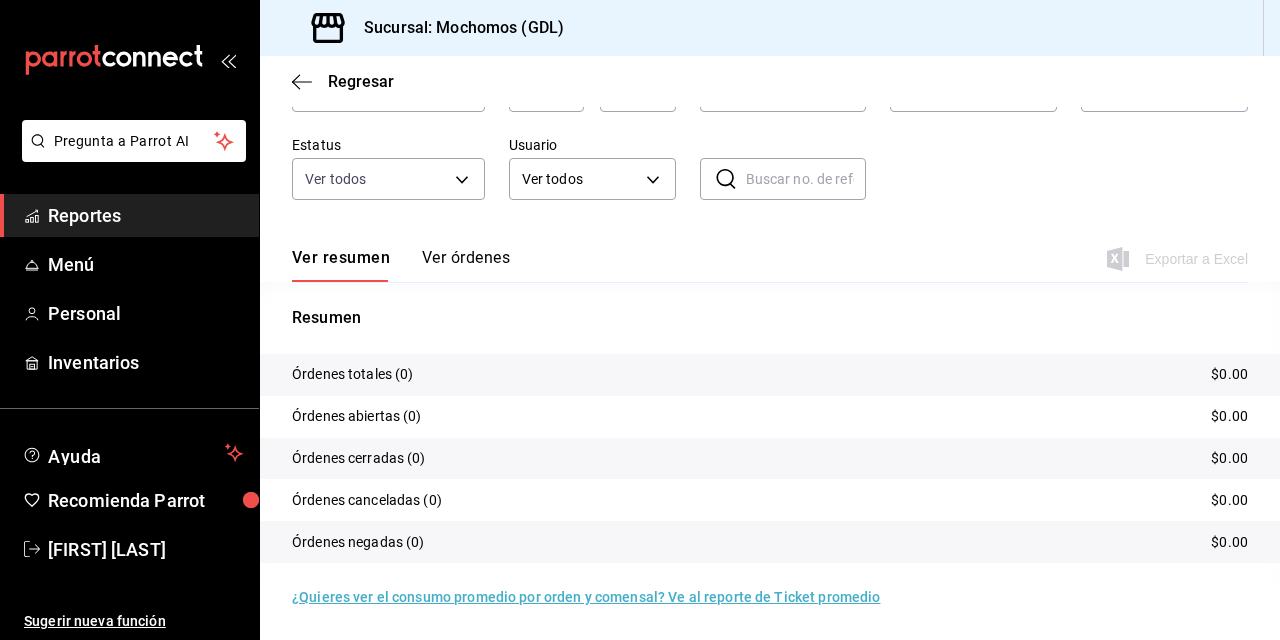 scroll, scrollTop: 0, scrollLeft: 0, axis: both 